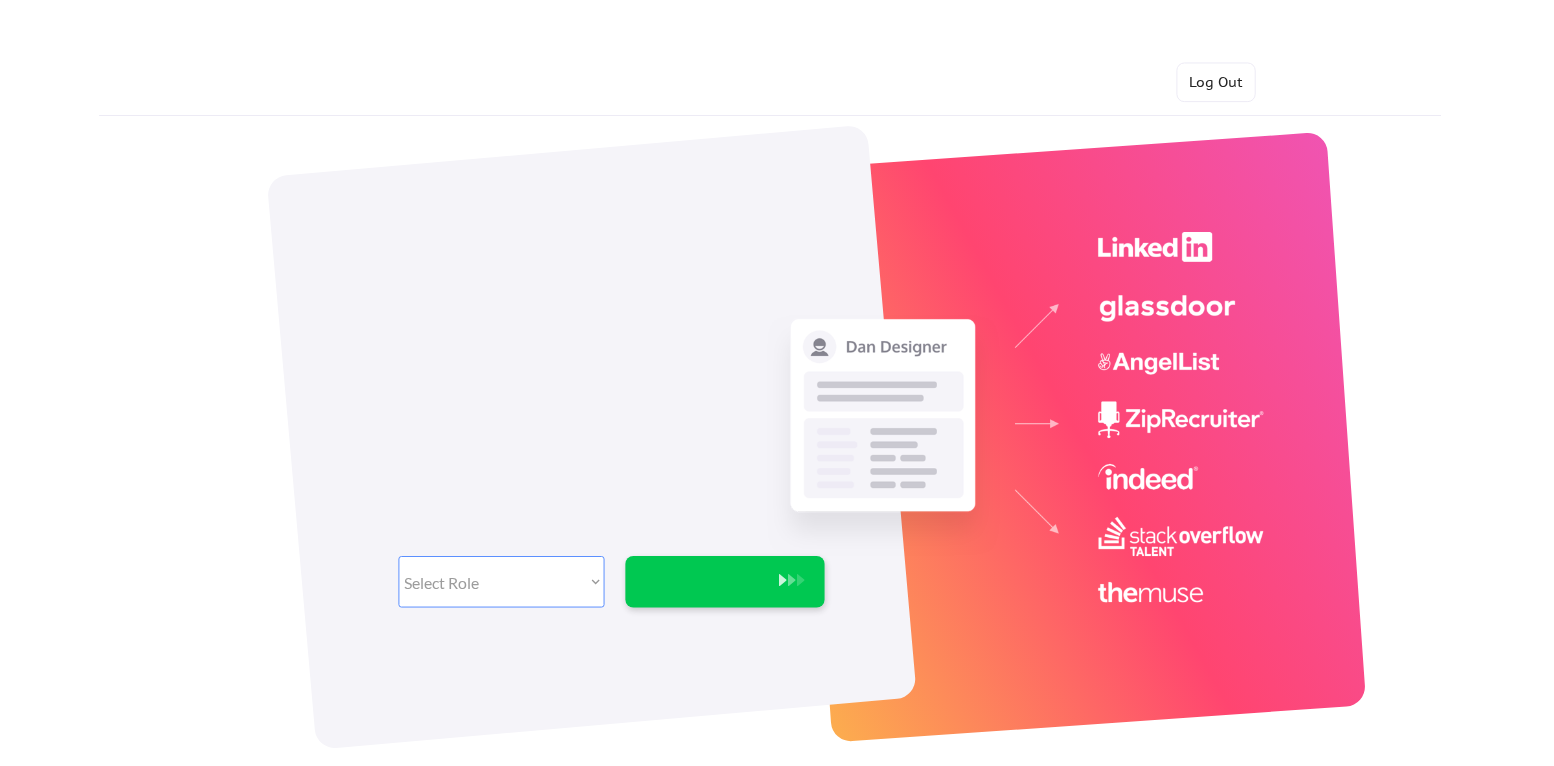 scroll, scrollTop: 0, scrollLeft: 0, axis: both 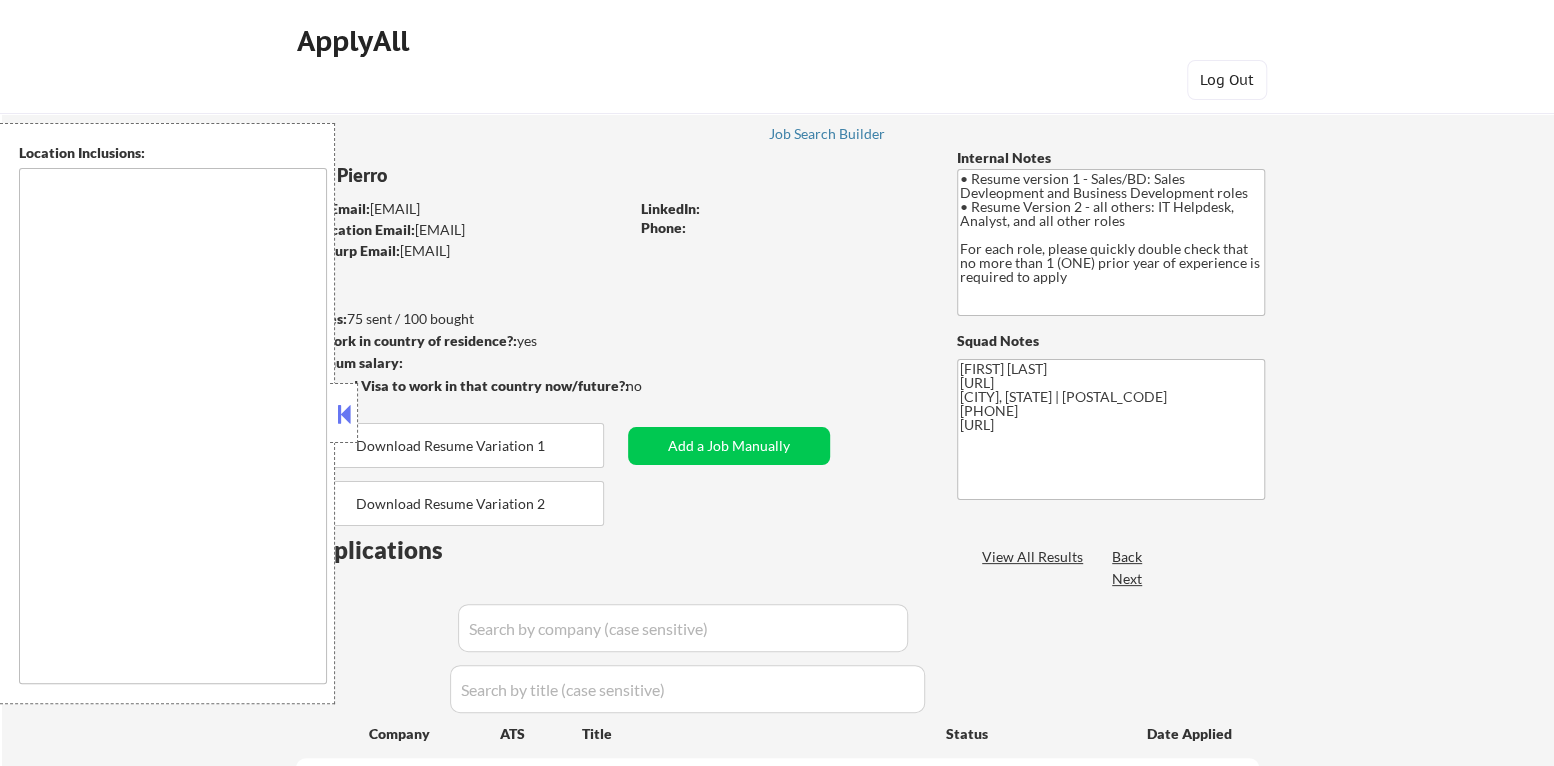 type on "[CITY], [STATE]   [CITY], [STATE]   [CITY], [STATE]   [CITY], [STATE]   [CITY], [STATE]   [CITY], [STATE]   [CITY], [STATE]   [CITY], [STATE]   [CITY], [STATE]   [CITY], [STATE]   [CITY], [STATE]   [CITY], [STATE]   [CITY], [STATE]   [CITY], [STATE]   [CITY], [STATE]   [CITY], [STATE]   [CITY], [STATE]   [CITY], [STATE]   [CITY], [STATE]   [CITY], [STATE]   [CITY], [STATE]   [CITY], [STATE]   [CITY], [STATE]   [CITY], [STATE]   [CITY], [STATE]   [CITY], [STATE]   [CITY], [STATE]   [CITY], [STATE]   [CITY], [STATE]   [CITY], [STATE] To generate a list of locations within a 30-minute commuting distance from "[CITY]", we first need to identify the correct "[CITY]" since there are several in the United States. The most notable [CITY]s are in [STATE], [STATE], [STATE], and [STATE]. Assuming you are referring to [CITY], [STATE], here is a list of nearby locations: [CITY], [STATE] [CITY], [STATE] [CITY], [STATE] [CITY], [STATE] [CITY], [STATE] [CITY], [STATE] [CITY], [STATE] [CITY], [STATE] [CITY], [STATE] [CITY], [STATE] [CITY], [STATE] [CITY], [STATE]..." 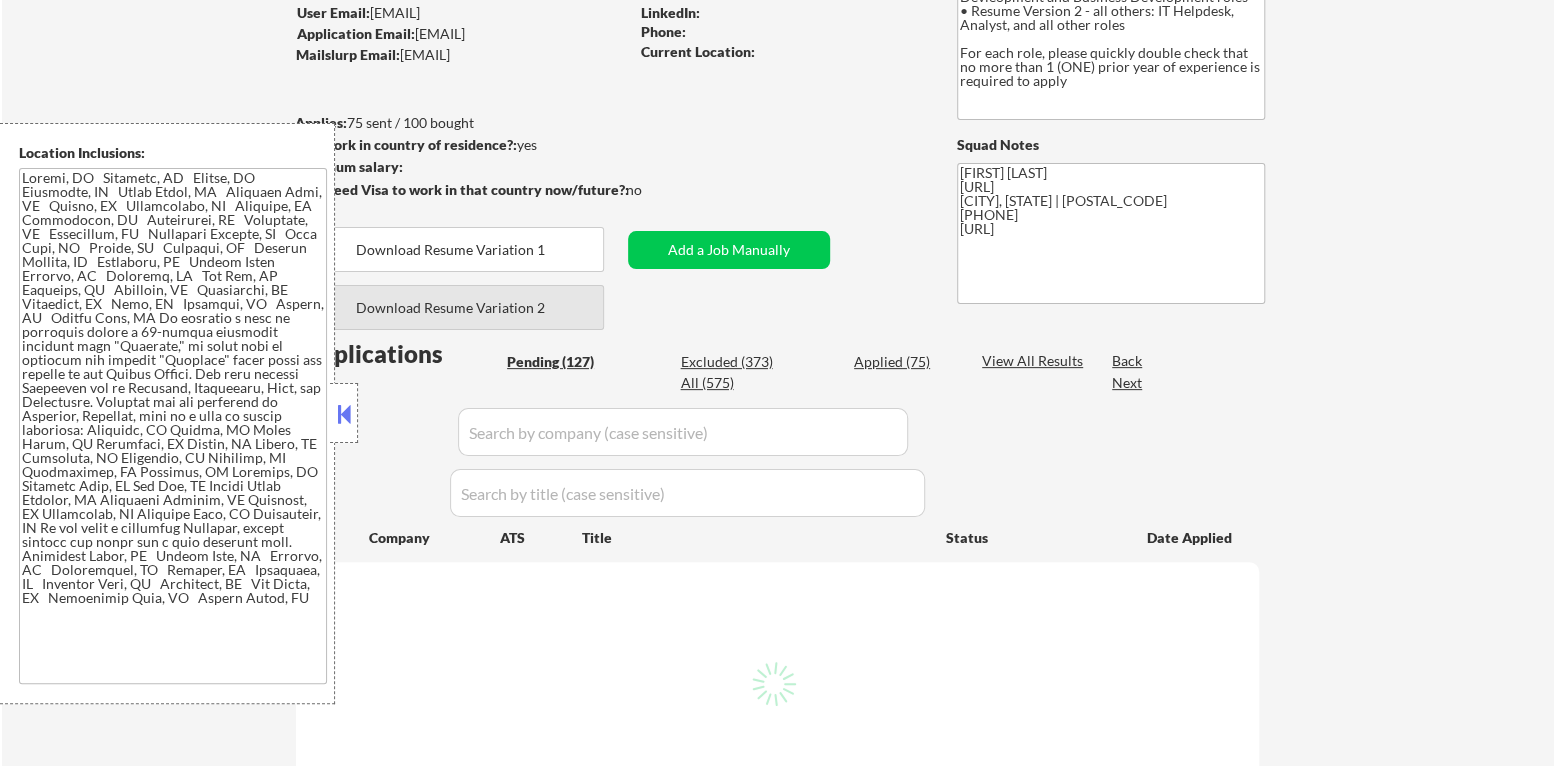 scroll, scrollTop: 199, scrollLeft: 0, axis: vertical 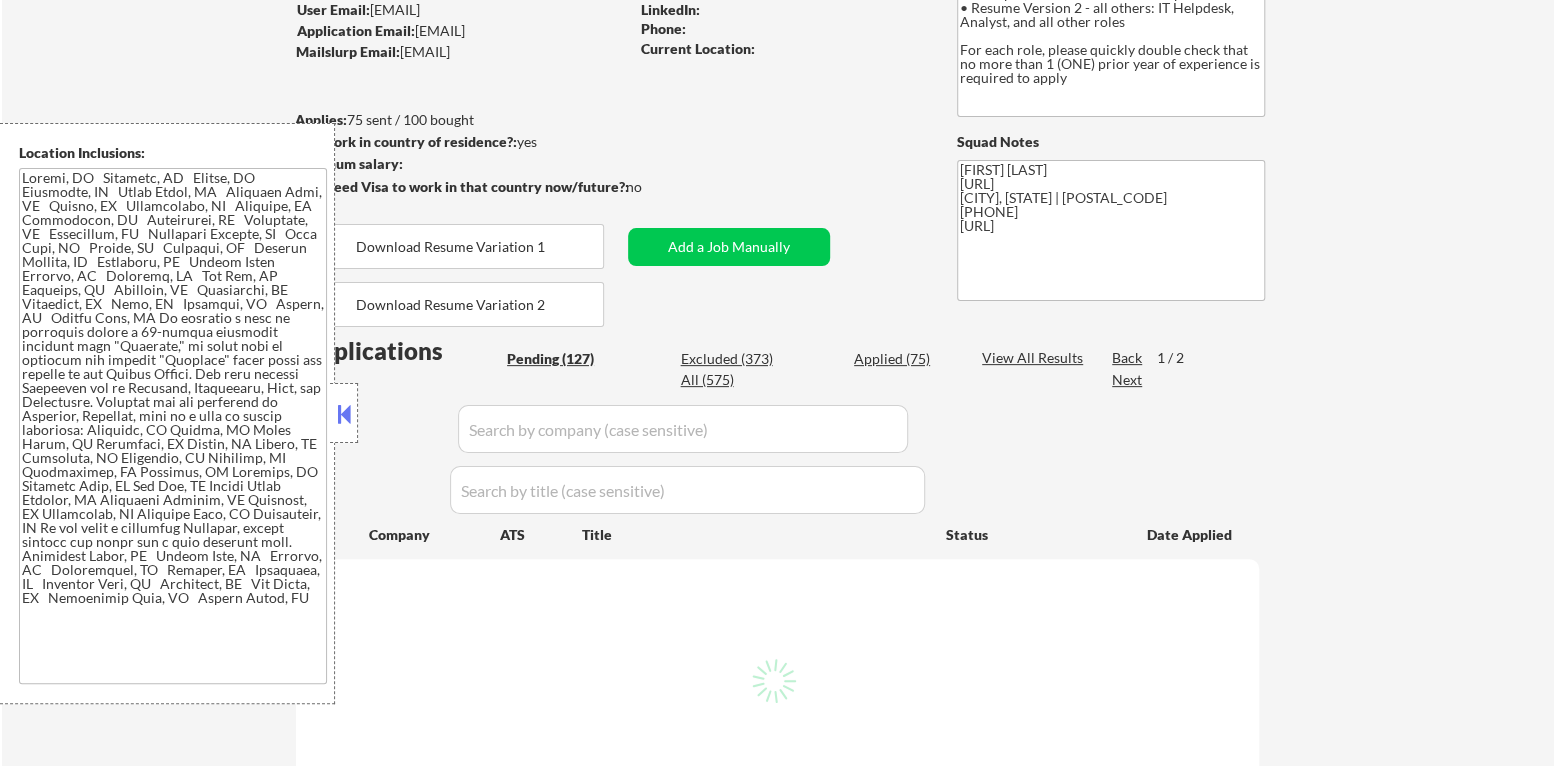 click at bounding box center [344, 414] 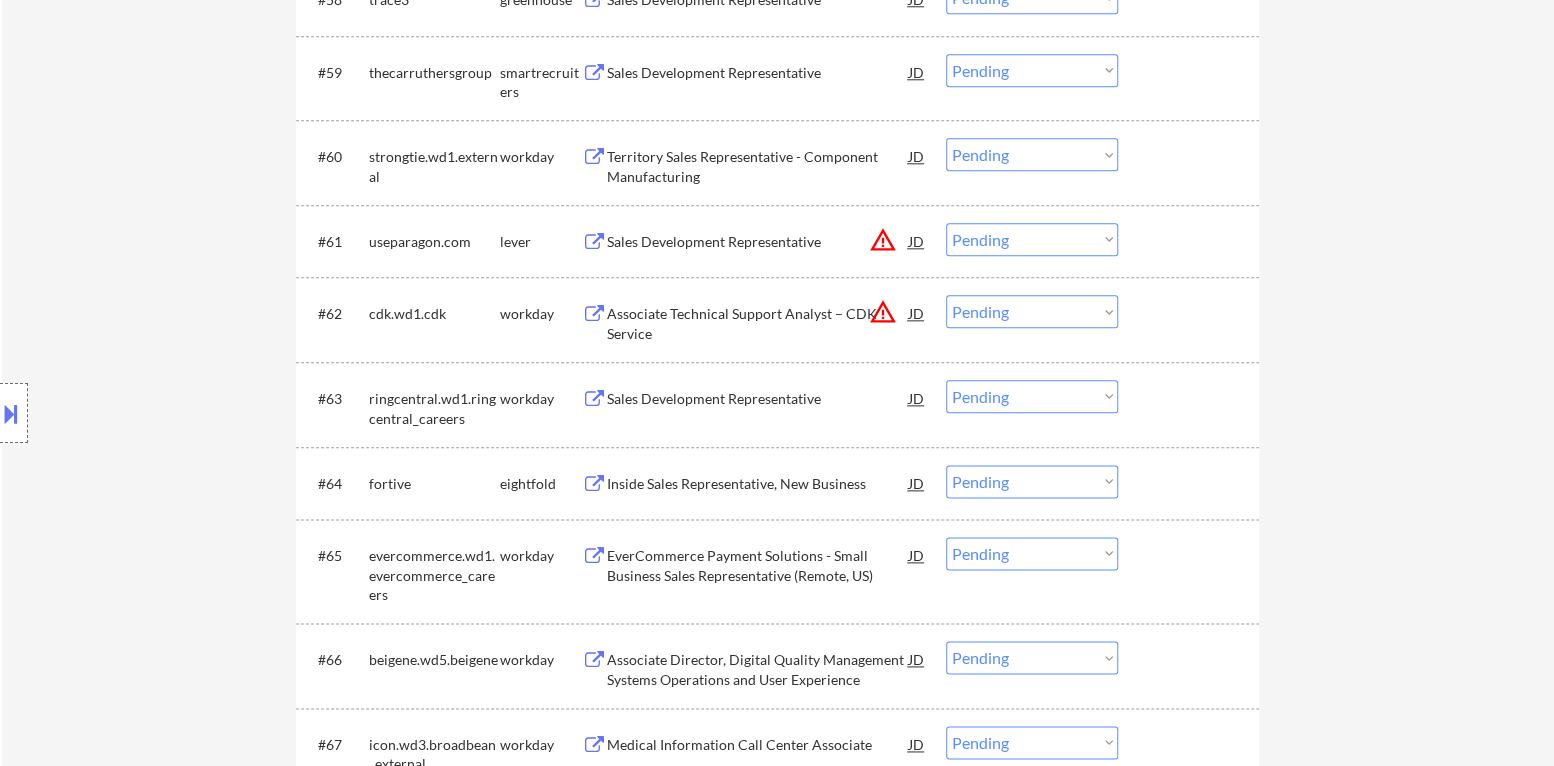 scroll, scrollTop: 5299, scrollLeft: 0, axis: vertical 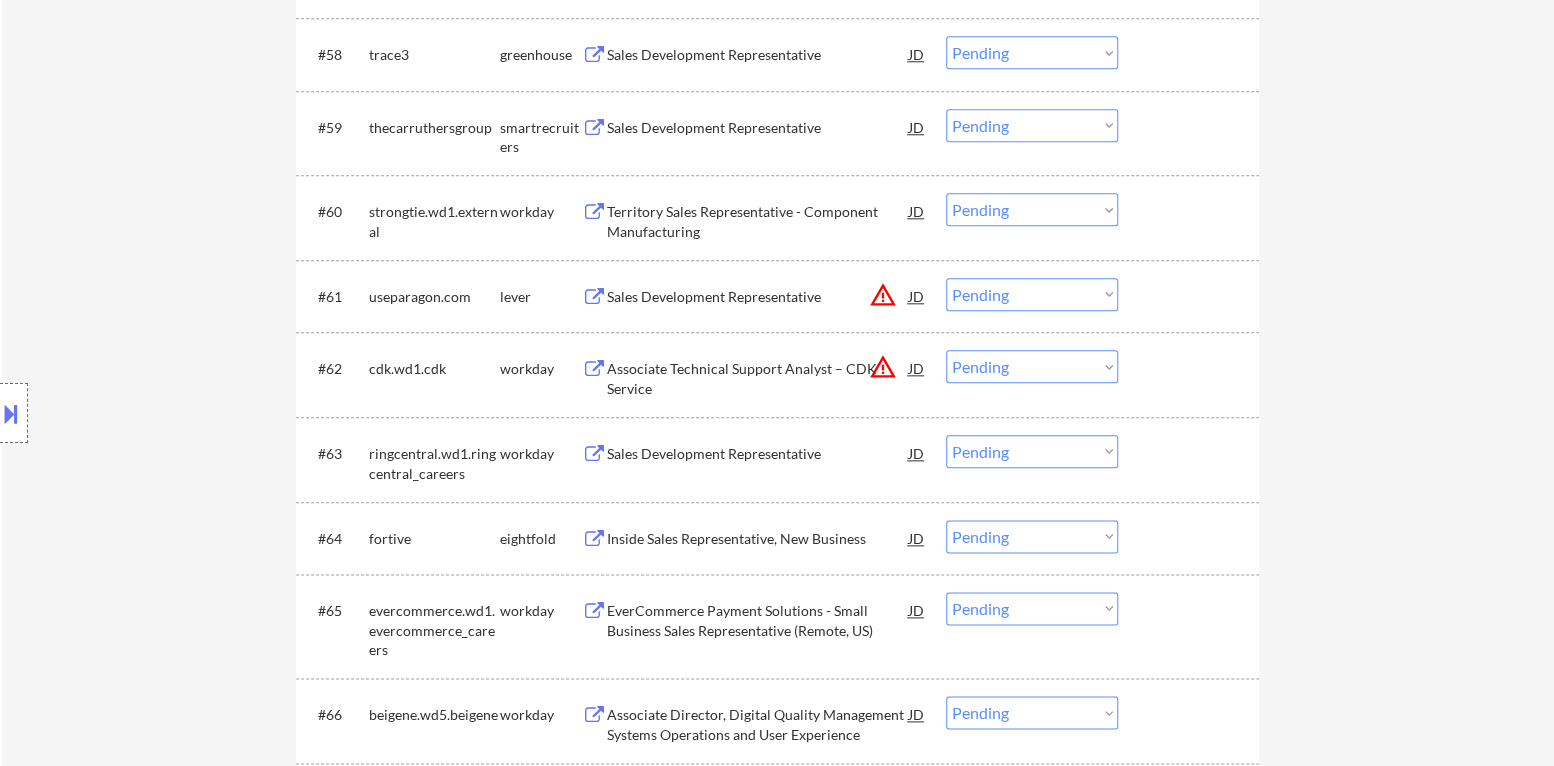 click on "warning_amber" at bounding box center [883, 295] 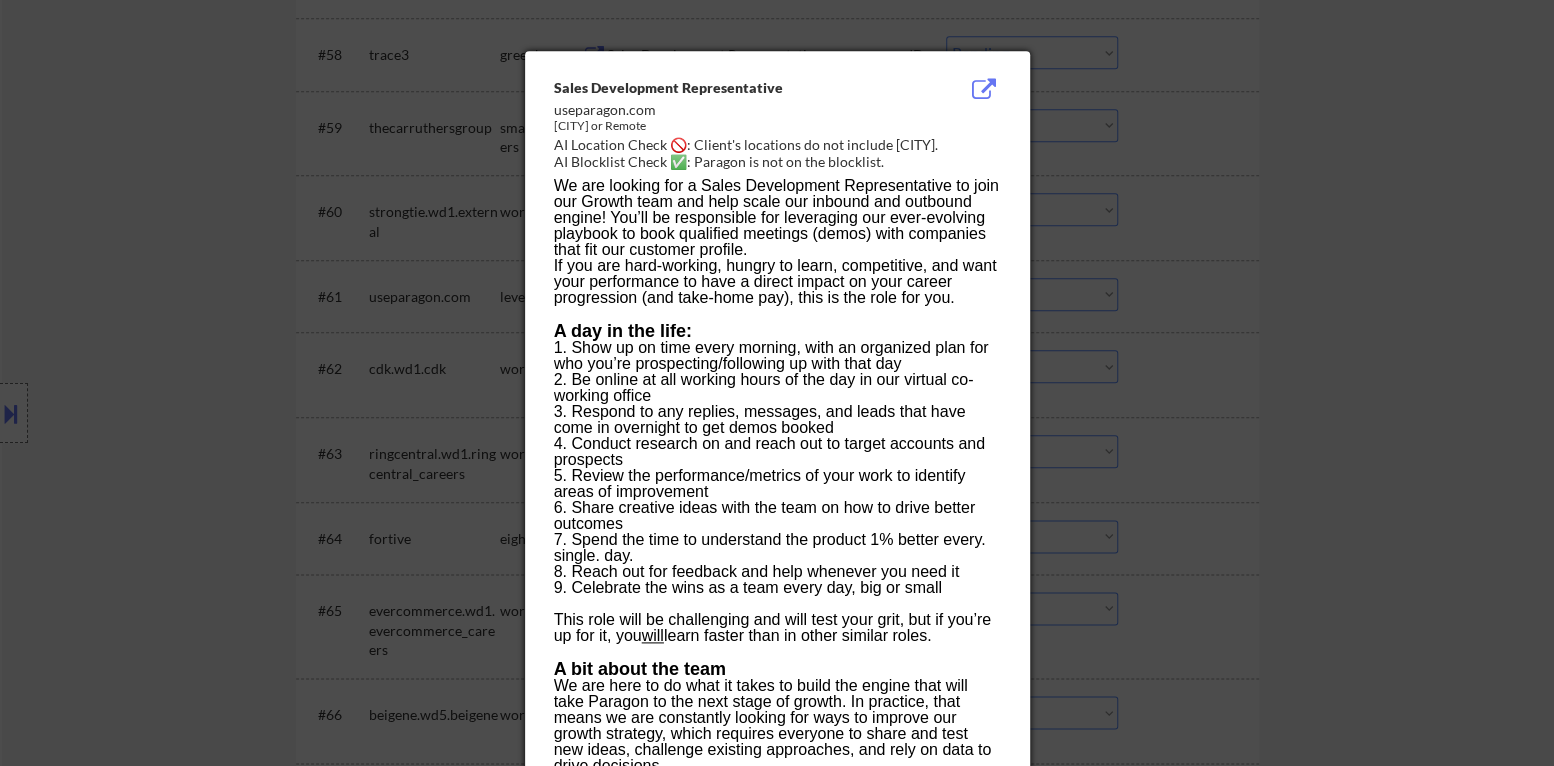 click at bounding box center (777, 383) 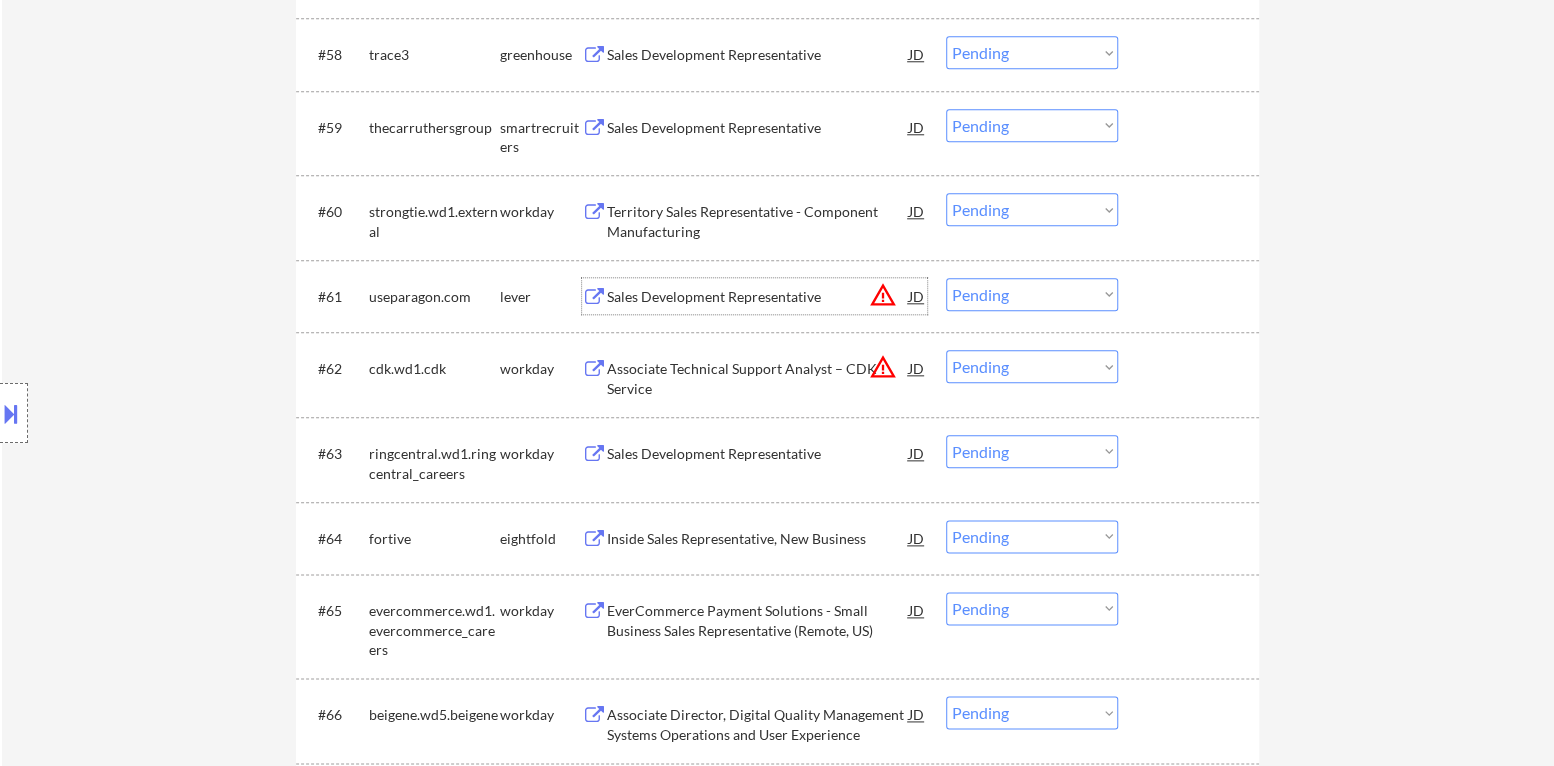 click on "Sales Development Representative" at bounding box center [758, 297] 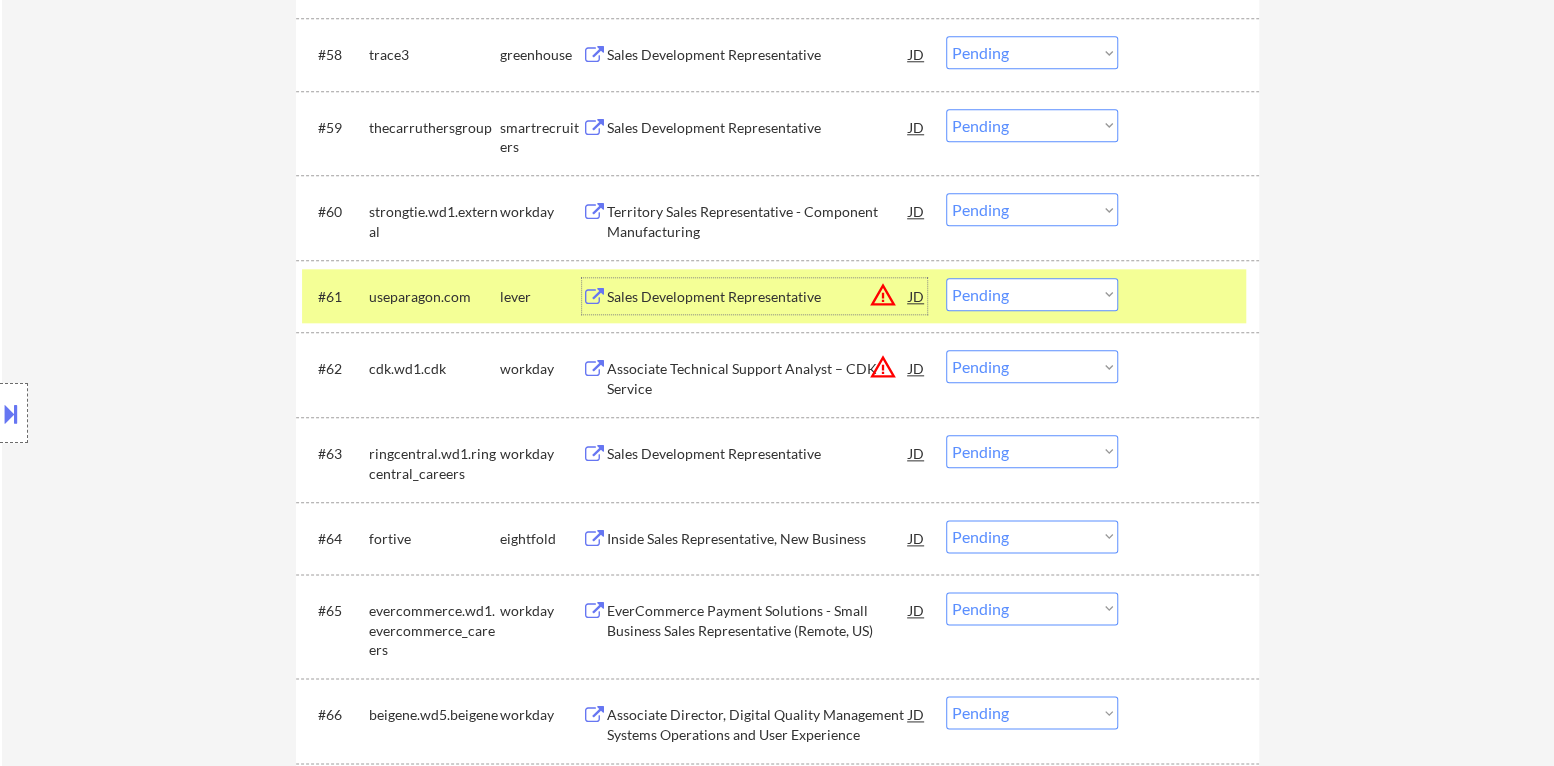 click on "Choose an option... Pending Applied Excluded (Questions) Excluded (Expired) Excluded (Location) Excluded (Bad Match) Excluded (Blocklist) Excluded (Salary) Excluded (Other)" at bounding box center (1032, 294) 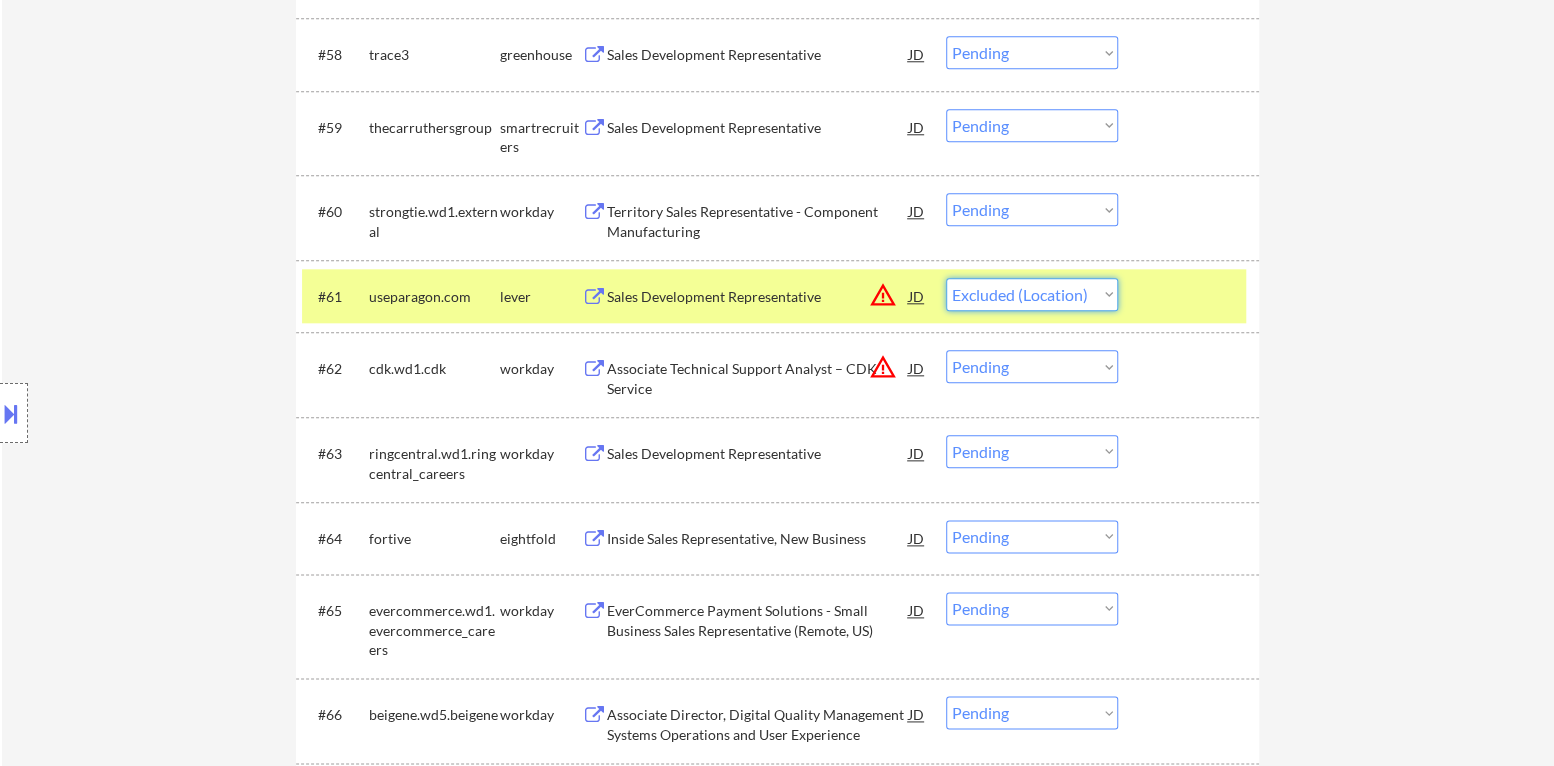click on "Choose an option... Pending Applied Excluded (Questions) Excluded (Expired) Excluded (Location) Excluded (Bad Match) Excluded (Blocklist) Excluded (Salary) Excluded (Other)" at bounding box center (1032, 294) 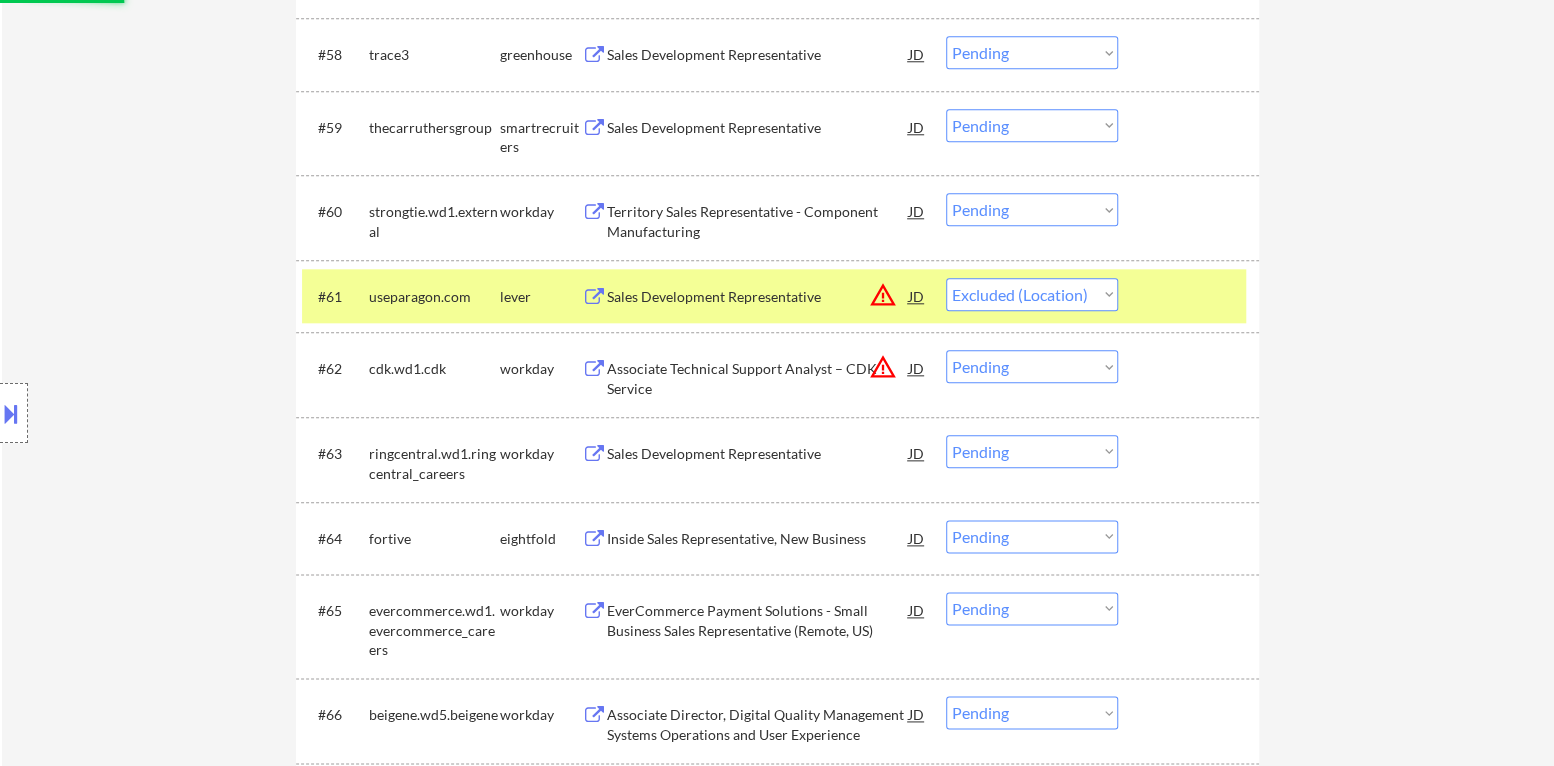 click on "warning_amber" at bounding box center [883, 367] 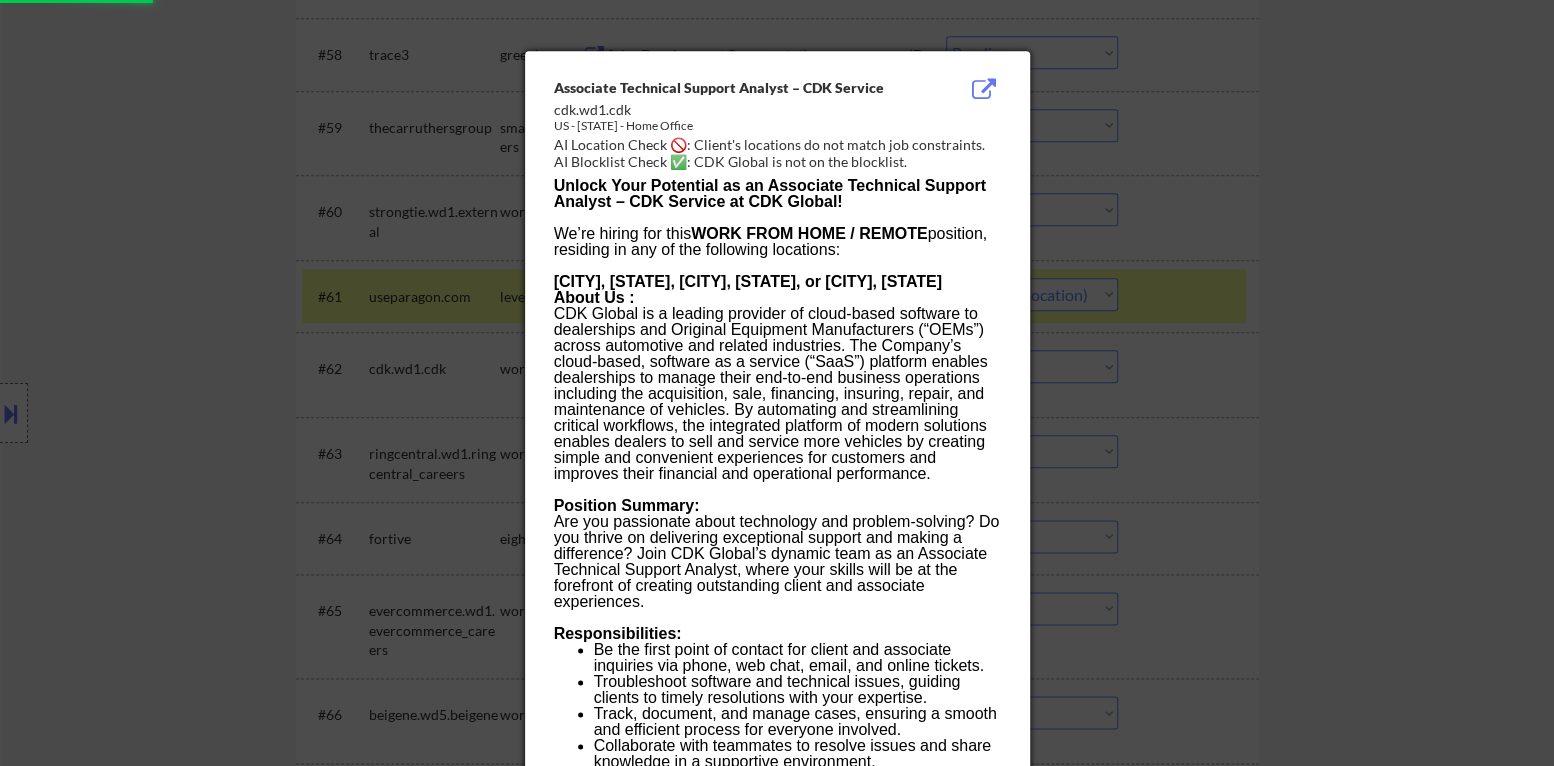 click at bounding box center (777, 383) 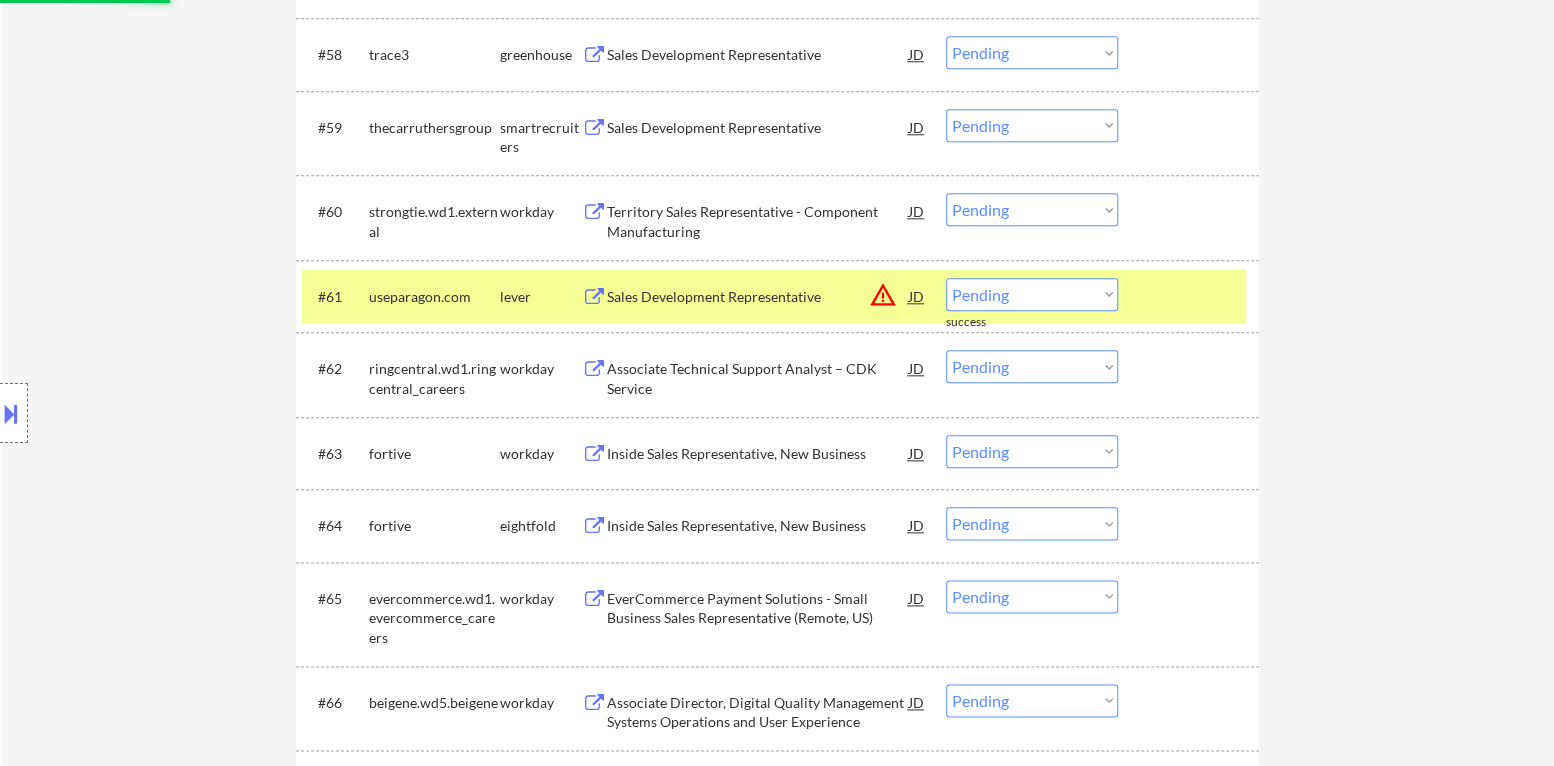 click at bounding box center [1191, 296] 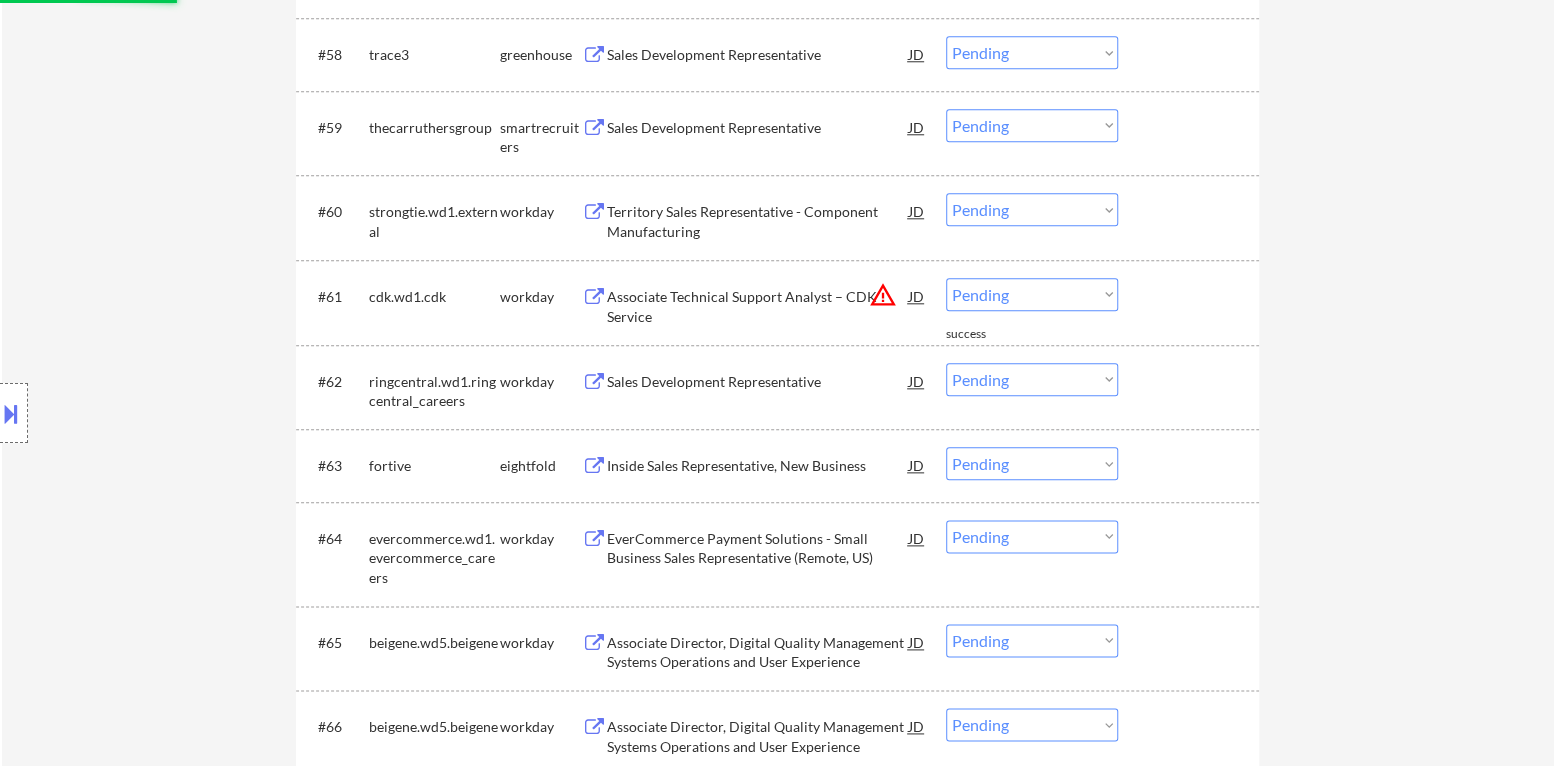 drag, startPoint x: 1044, startPoint y: 292, endPoint x: 1043, endPoint y: 304, distance: 12.0415945 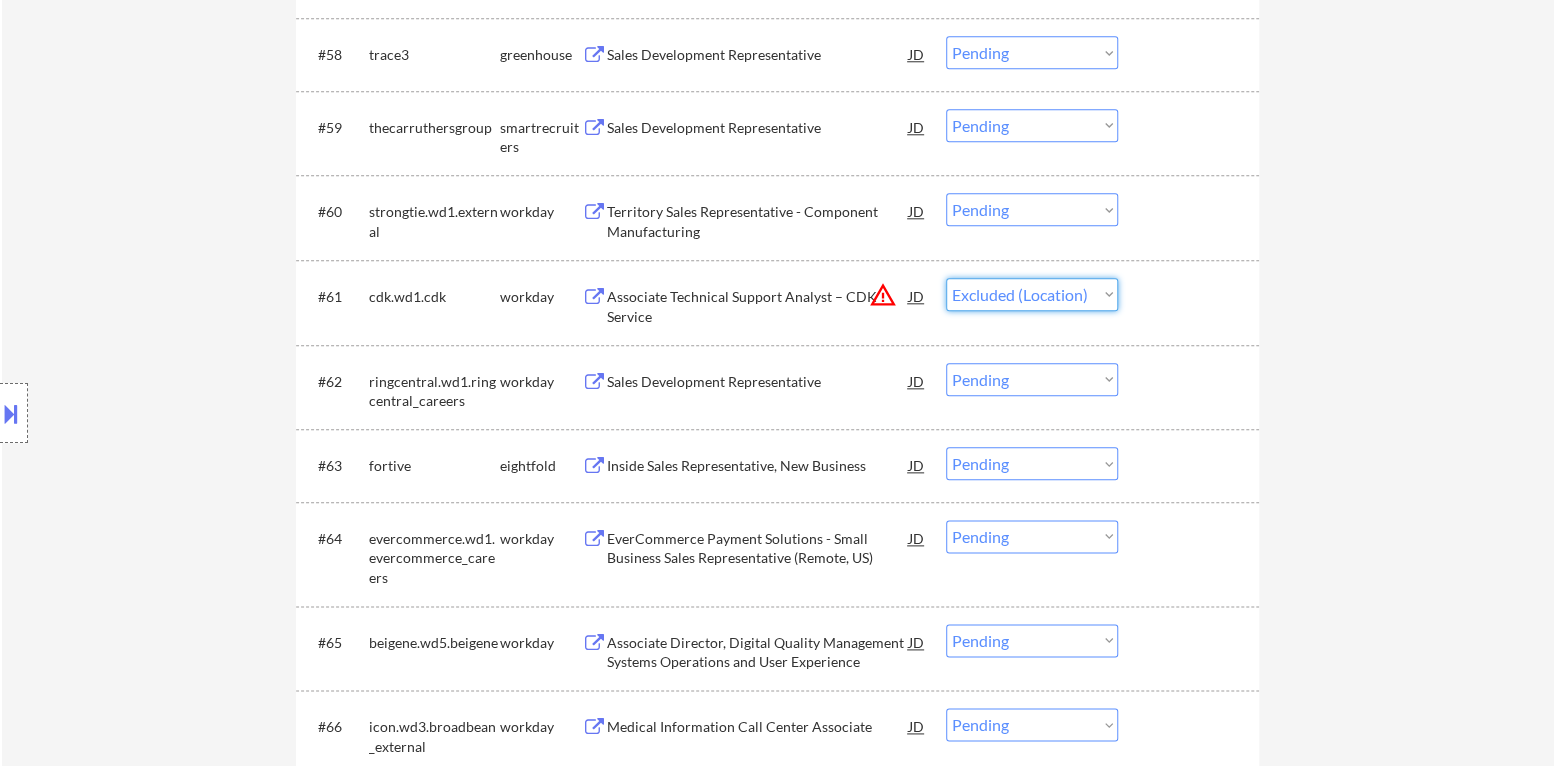 click on "Choose an option... Pending Applied Excluded (Questions) Excluded (Expired) Excluded (Location) Excluded (Bad Match) Excluded (Blocklist) Excluded (Salary) Excluded (Other)" at bounding box center [1032, 294] 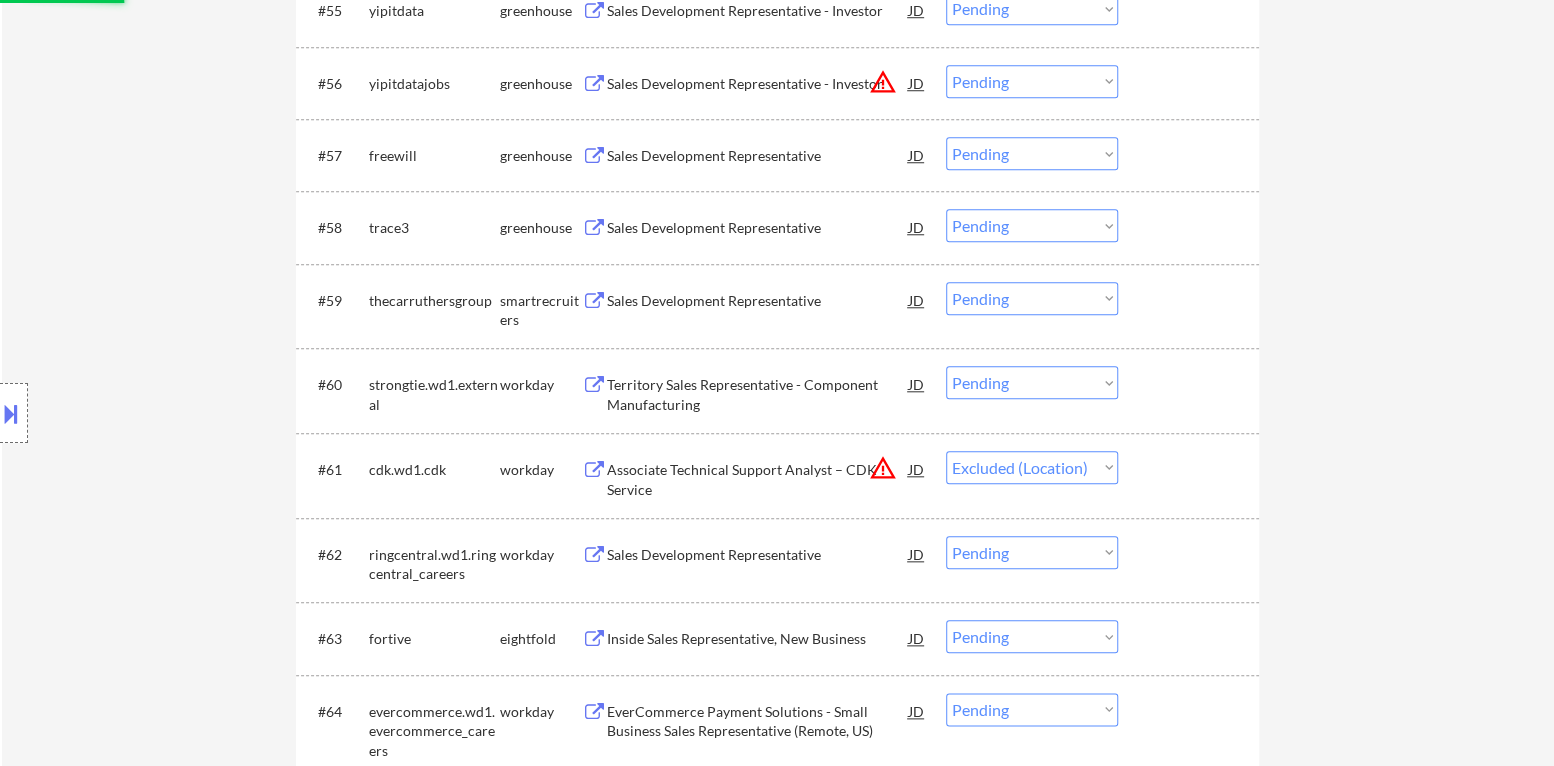 scroll, scrollTop: 5099, scrollLeft: 0, axis: vertical 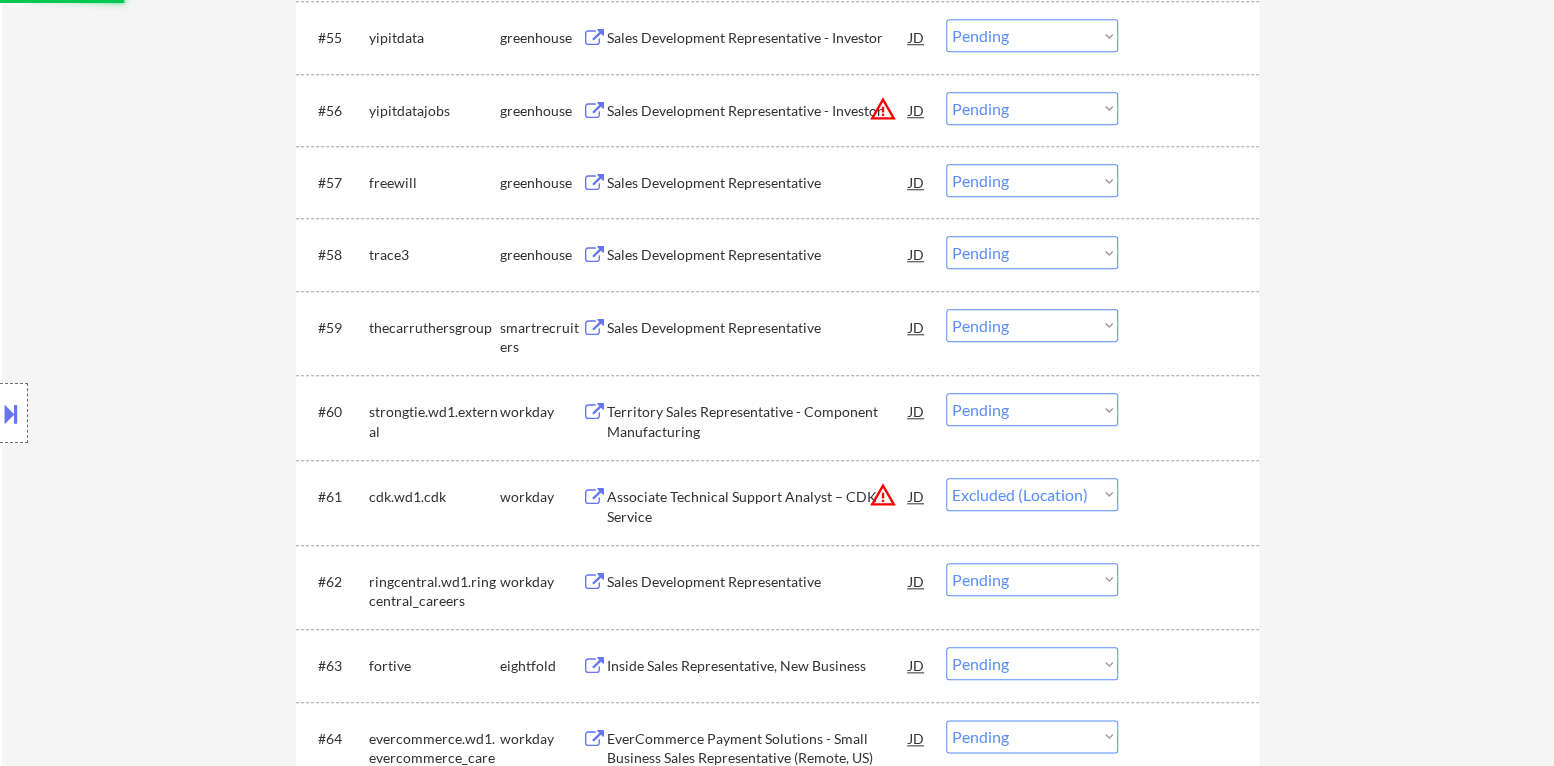 click on "Sales Development Representative" at bounding box center [758, 328] 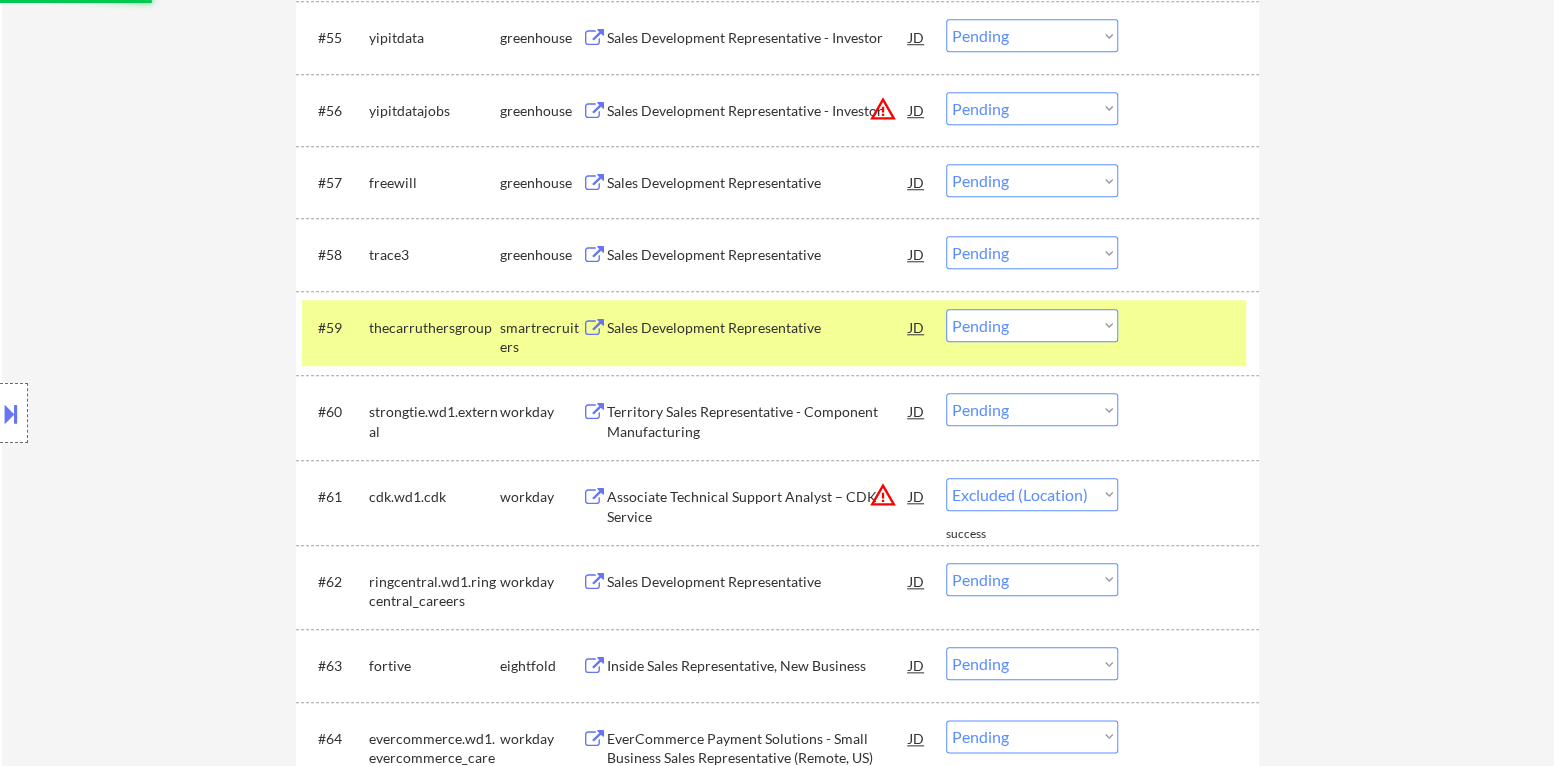 select on ""pending"" 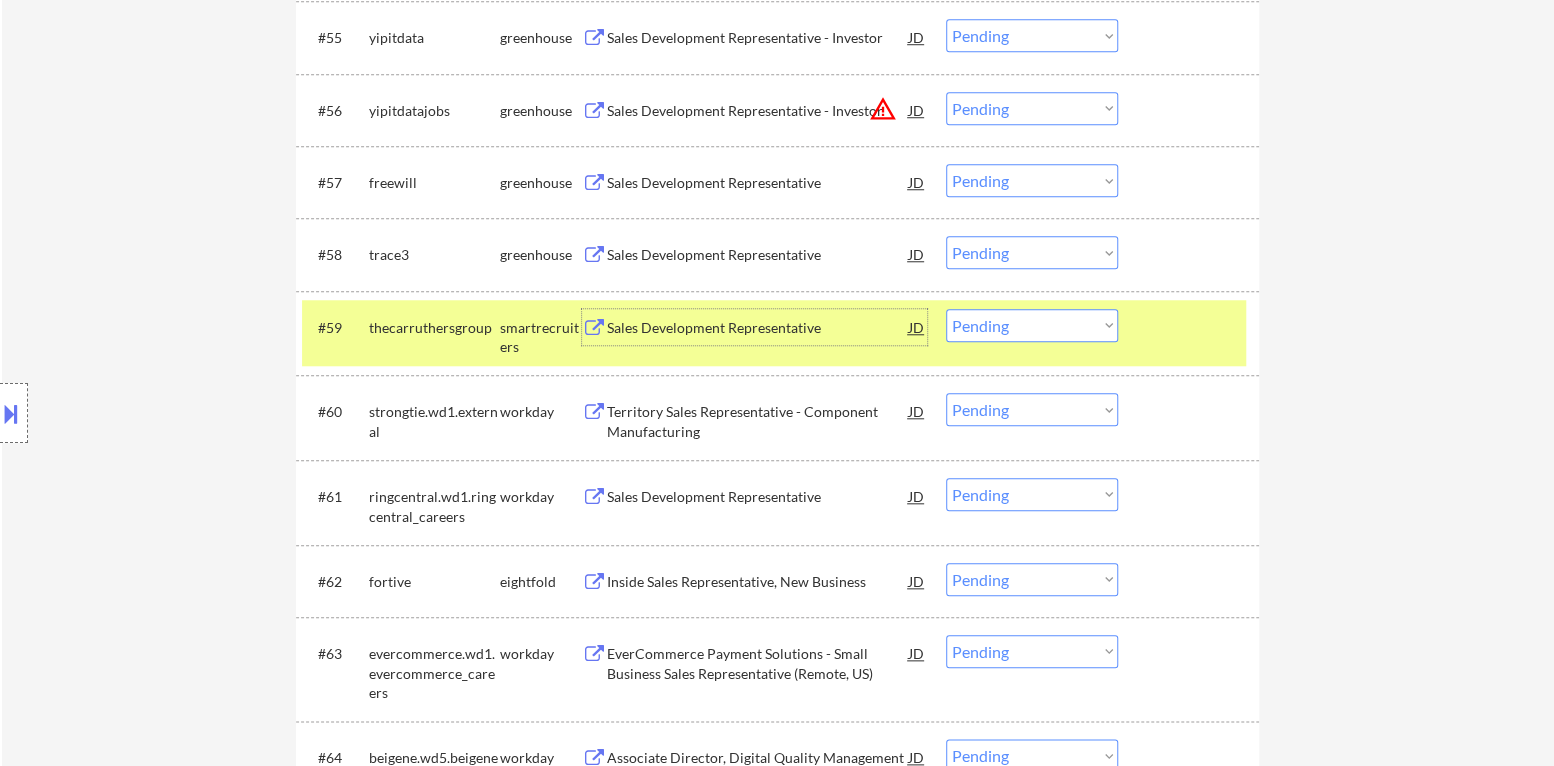 click on "Choose an option... Pending Applied Excluded (Questions) Excluded (Expired) Excluded (Location) Excluded (Bad Match) Excluded (Blocklist) Excluded (Salary) Excluded (Other)" at bounding box center (1032, 325) 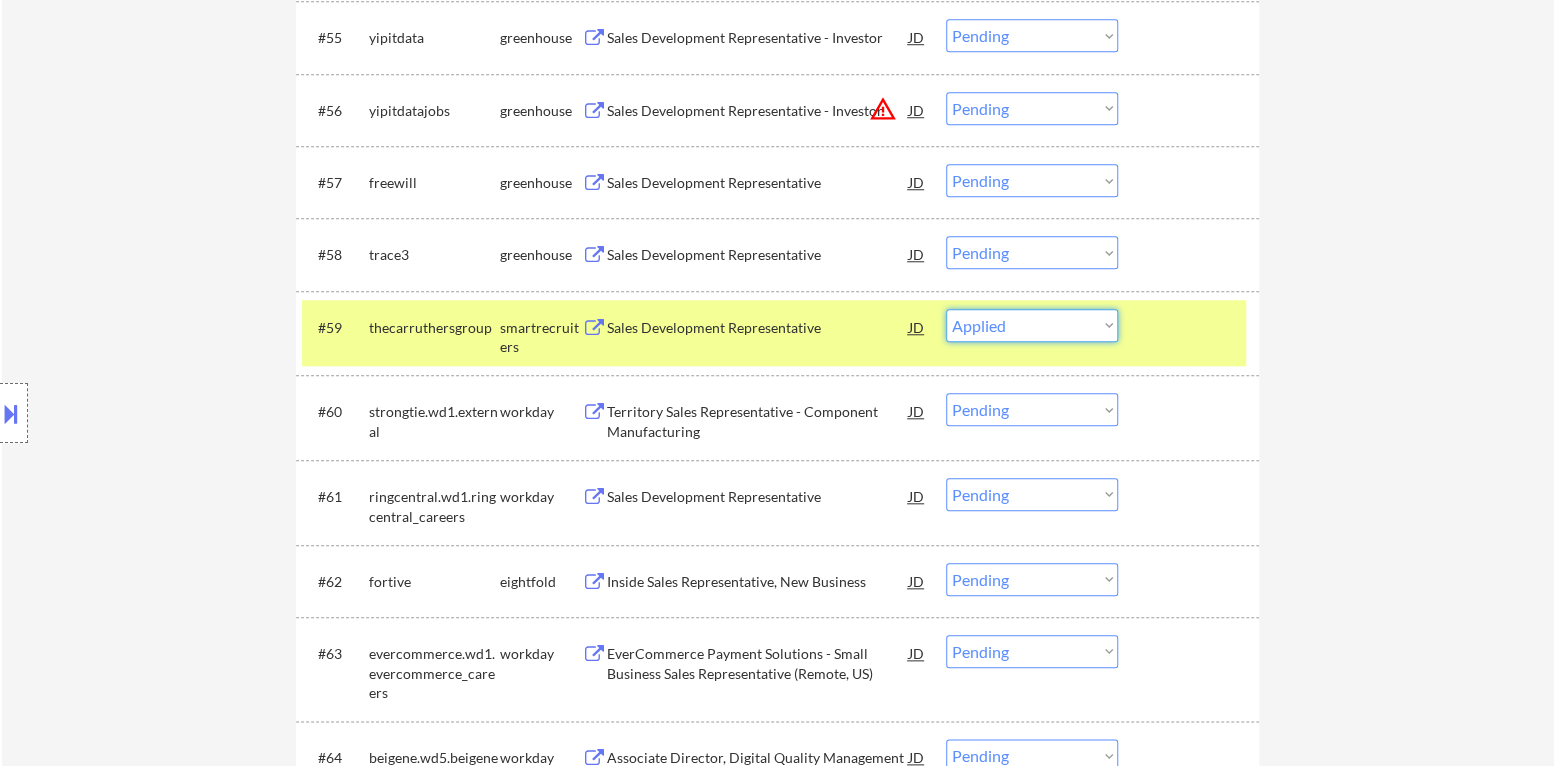 click on "Choose an option... Pending Applied Excluded (Questions) Excluded (Expired) Excluded (Location) Excluded (Bad Match) Excluded (Blocklist) Excluded (Salary) Excluded (Other)" at bounding box center (1032, 325) 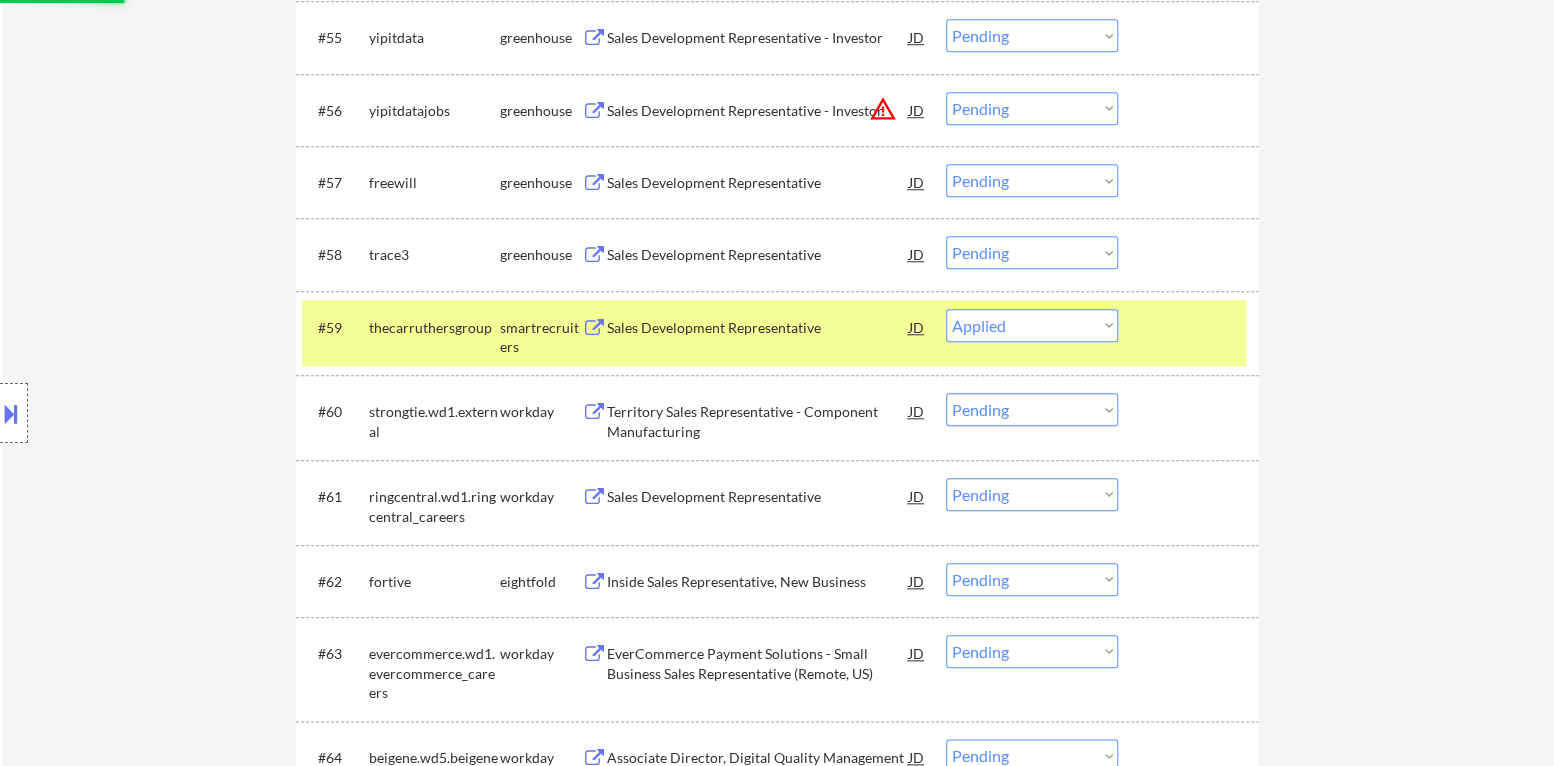 click on "#59 thecarruthersgroup smartrecruiters Sales Development Representative JD Choose an option... Pending Applied Excluded (Questions) Excluded (Expired) Excluded (Location) Excluded (Bad Match) Excluded (Blocklist) Excluded (Salary) Excluded (Other)" at bounding box center (774, 333) 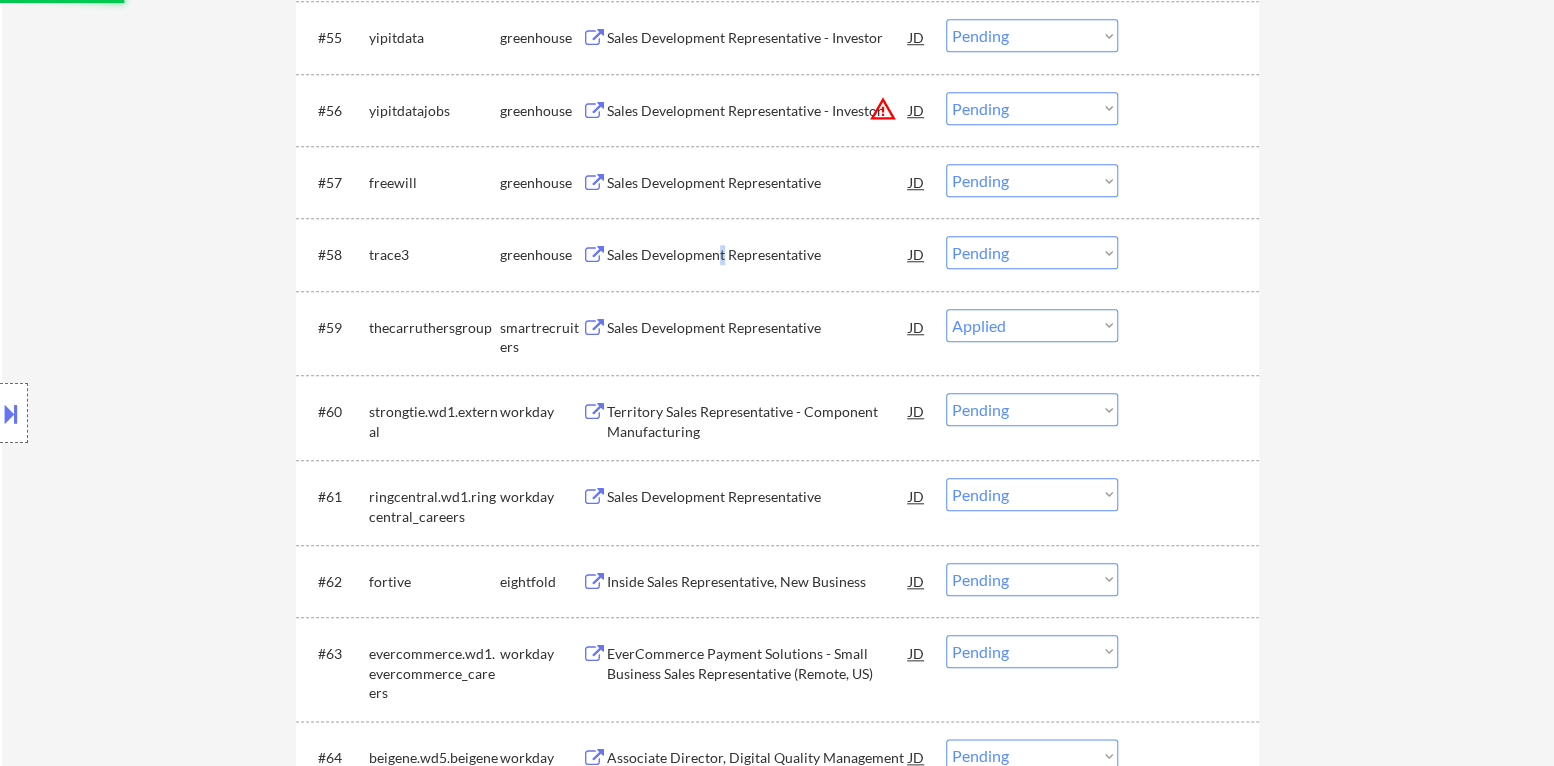click on "Sales Development Representative" at bounding box center (758, 254) 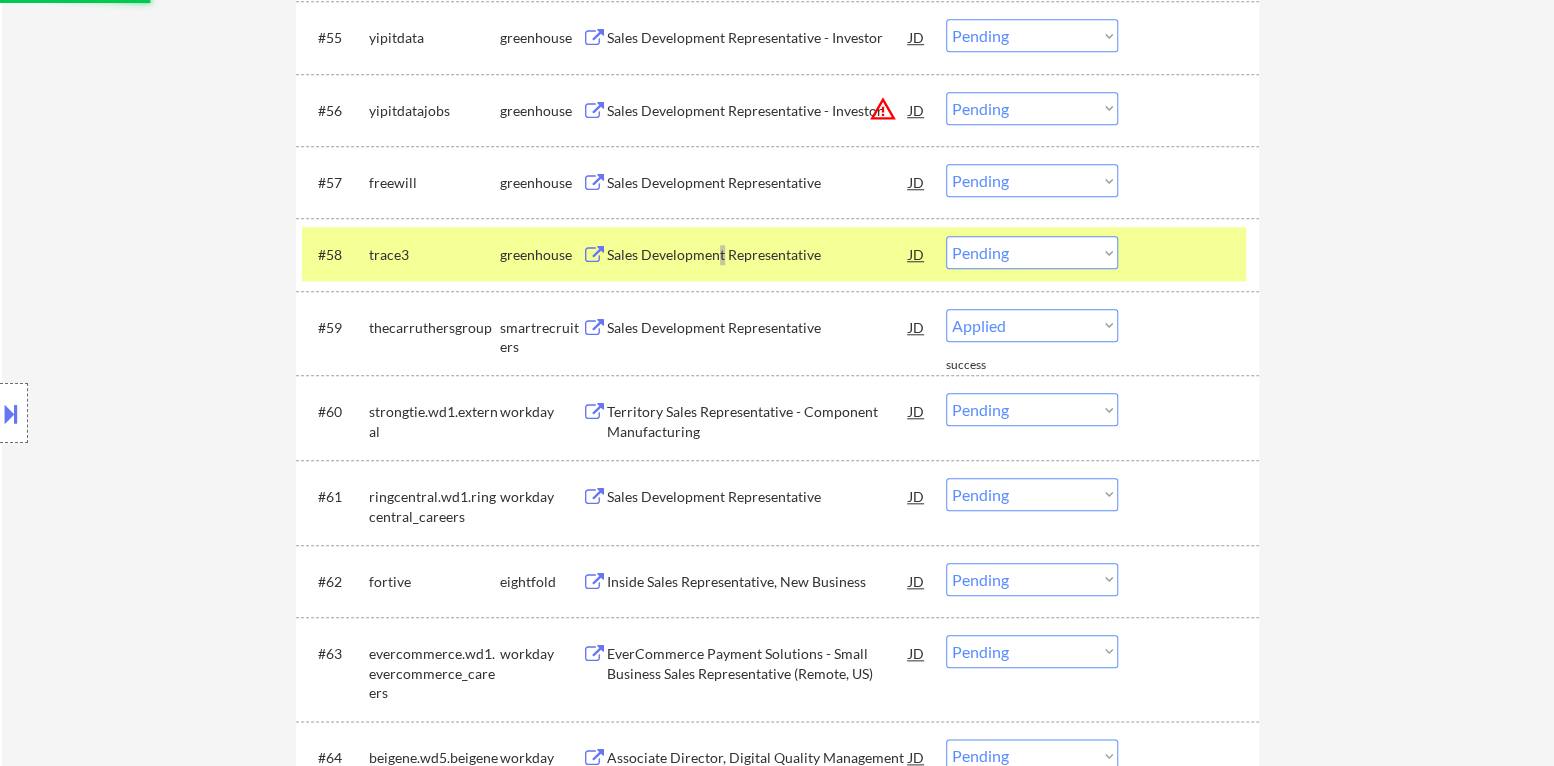 select on ""pending"" 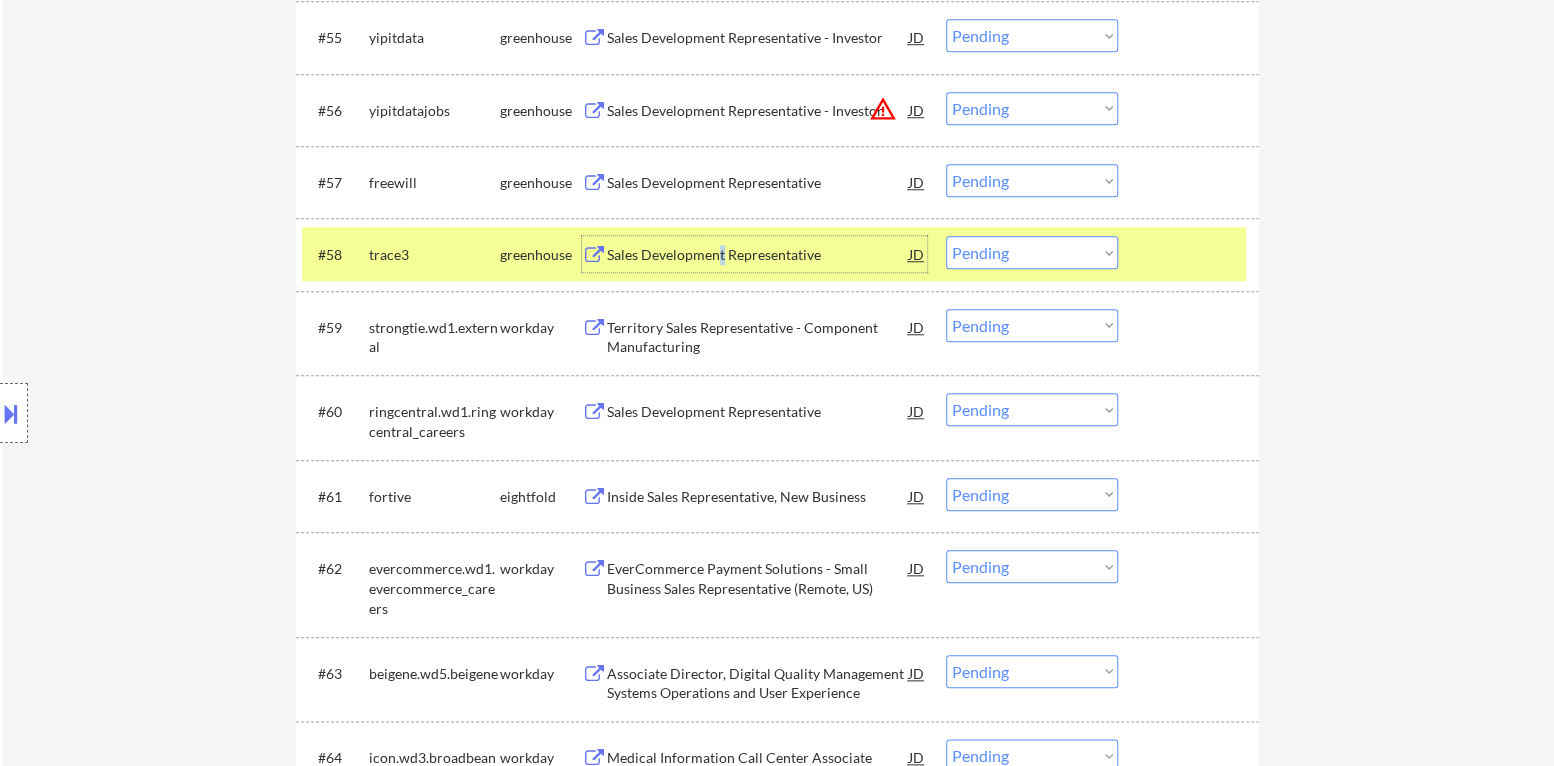 click on "Choose an option... Pending Applied Excluded (Questions) Excluded (Expired) Excluded (Location) Excluded (Bad Match) Excluded (Blocklist) Excluded (Salary) Excluded (Other)" at bounding box center [1032, 252] 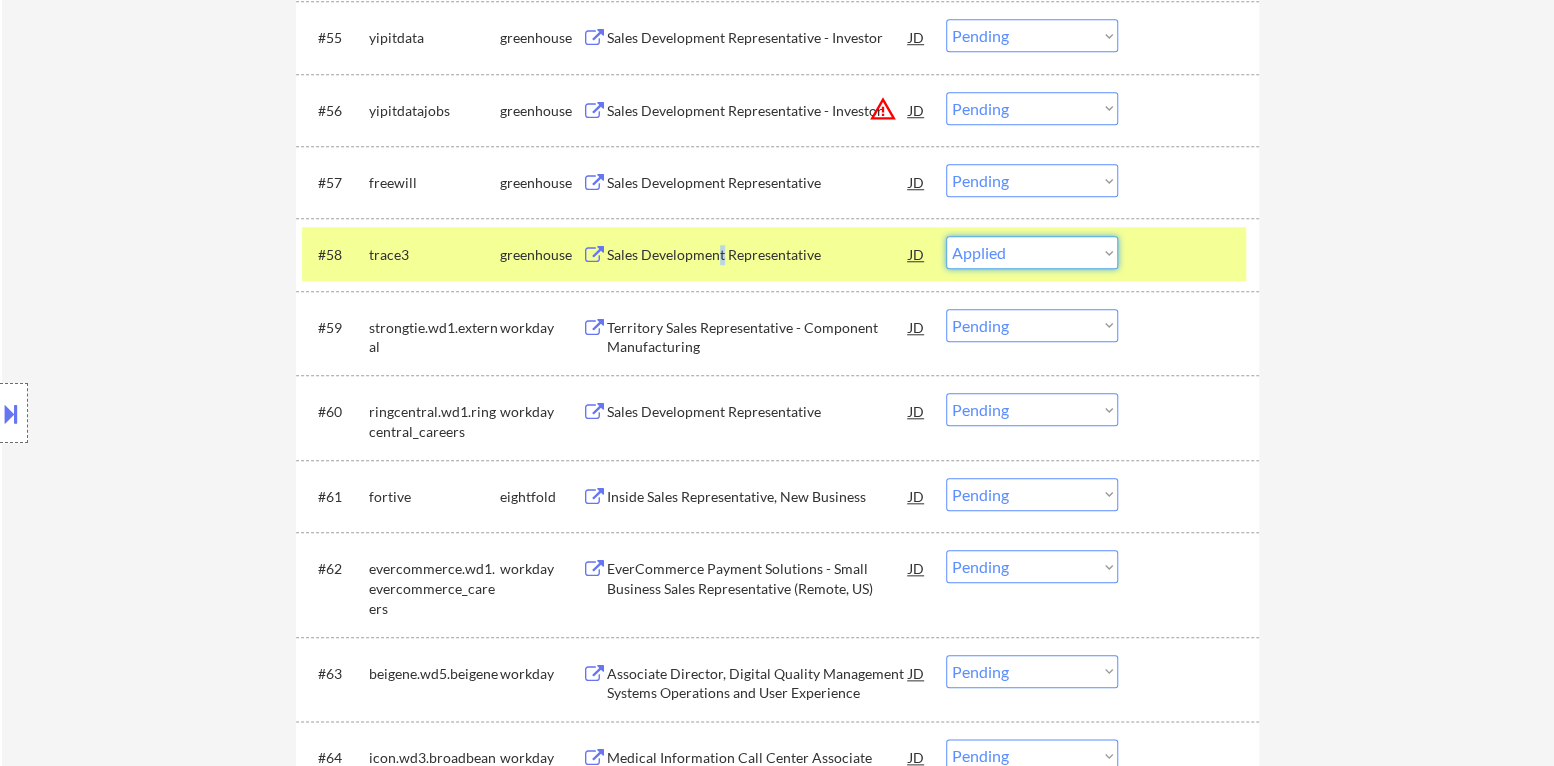 click on "Choose an option... Pending Applied Excluded (Questions) Excluded (Expired) Excluded (Location) Excluded (Bad Match) Excluded (Blocklist) Excluded (Salary) Excluded (Other)" at bounding box center (1032, 252) 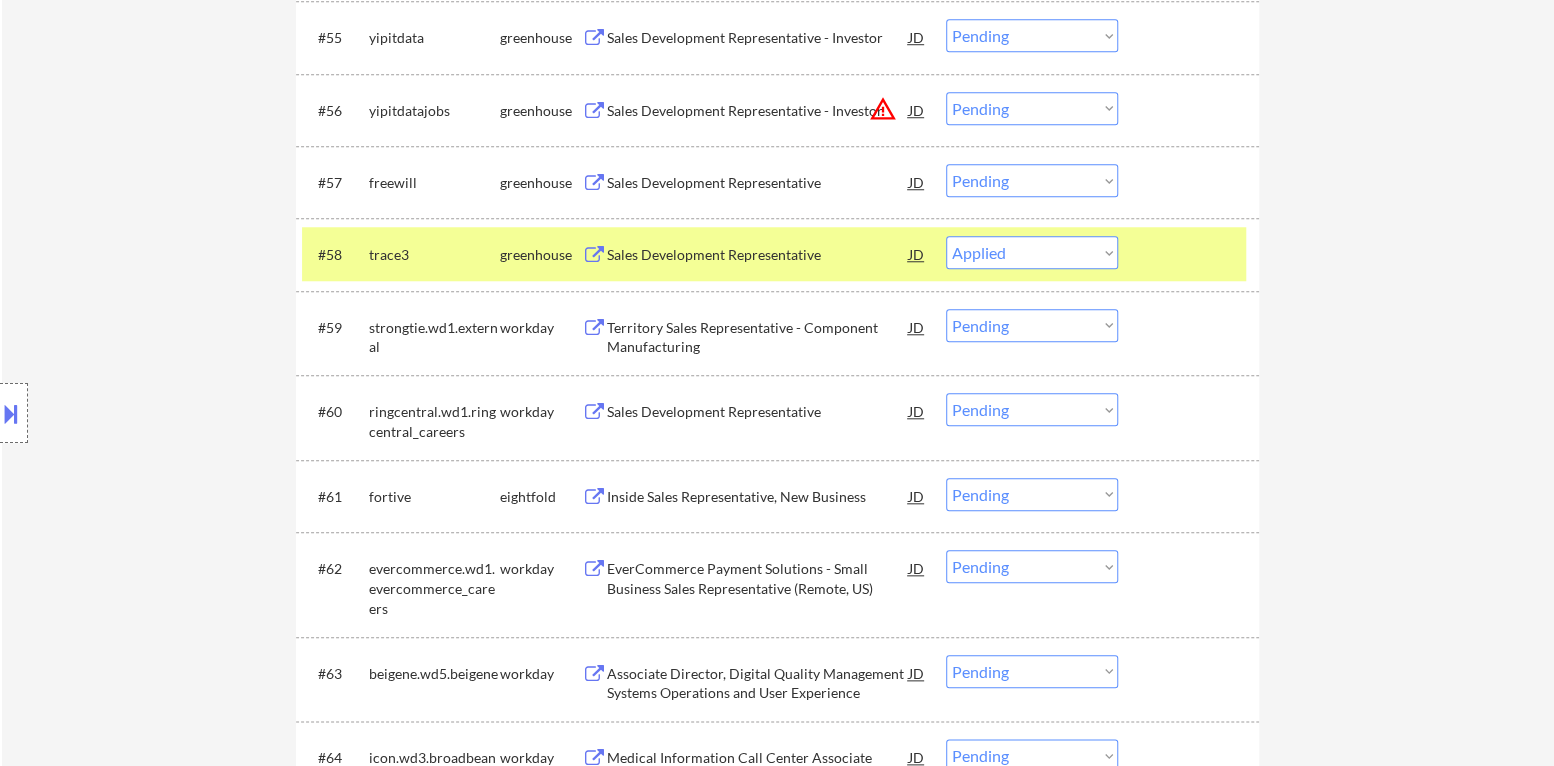 click at bounding box center (1191, 254) 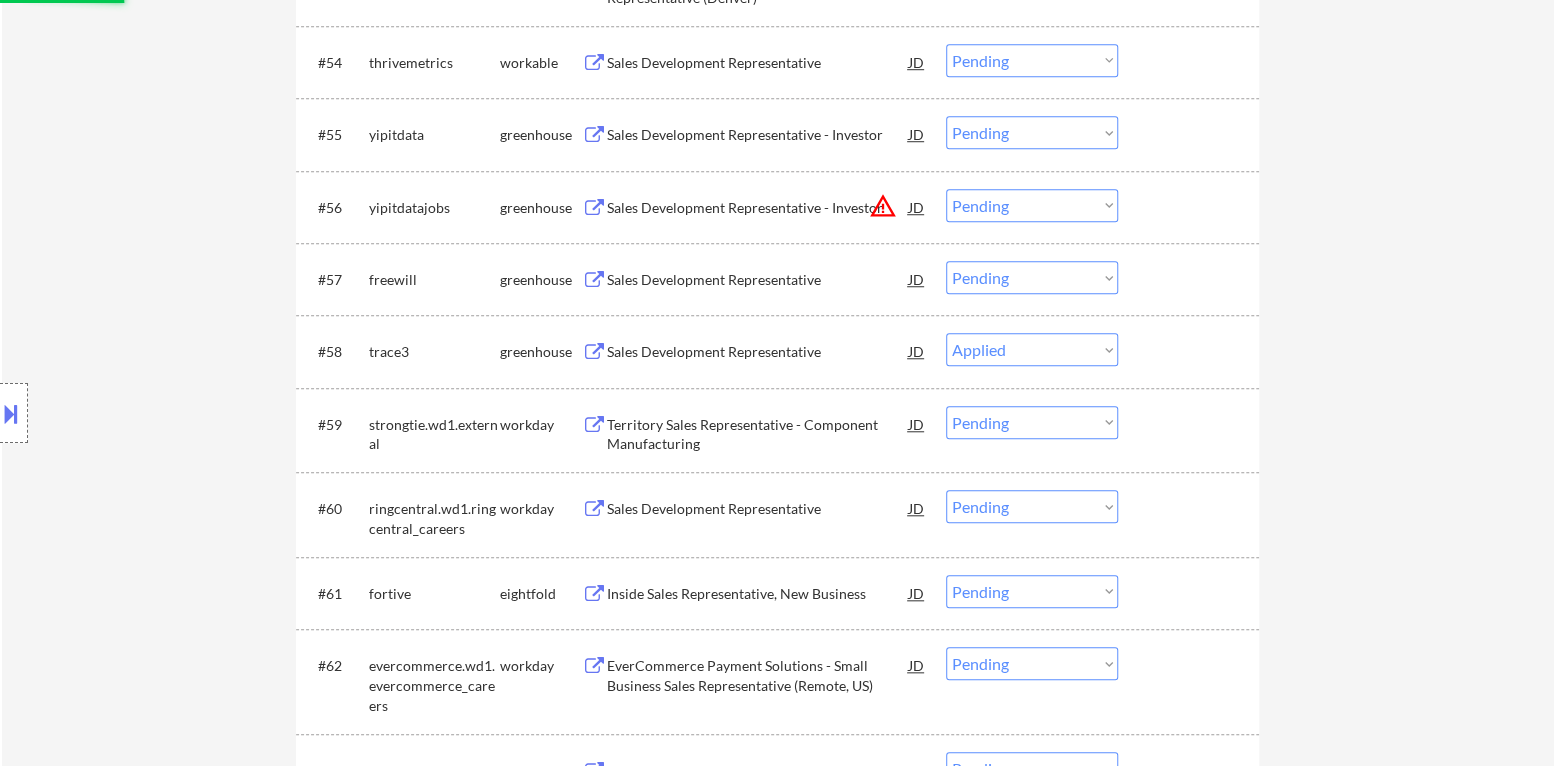 scroll, scrollTop: 4999, scrollLeft: 0, axis: vertical 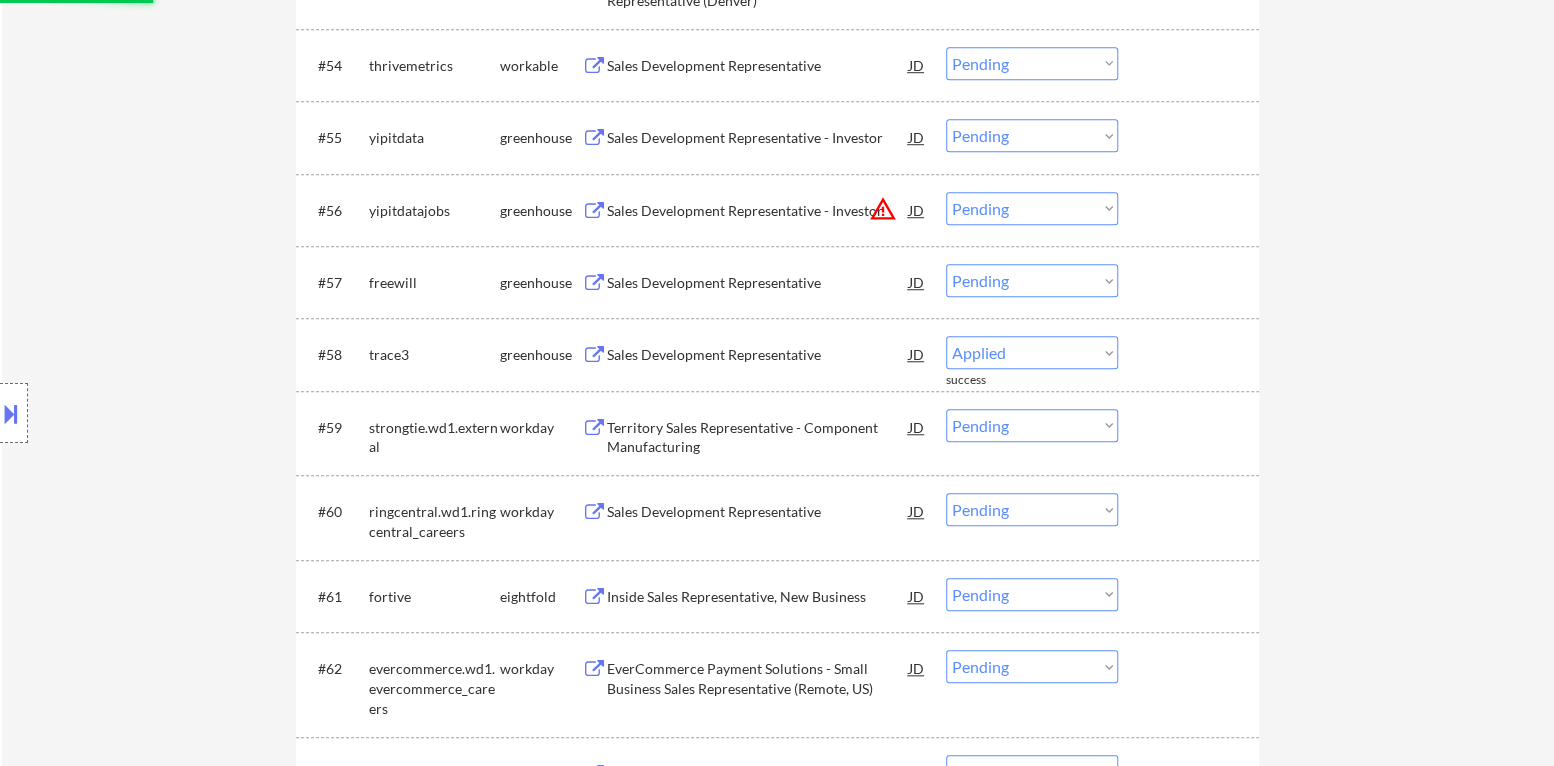 click on "Sales Development Representative" at bounding box center [758, 283] 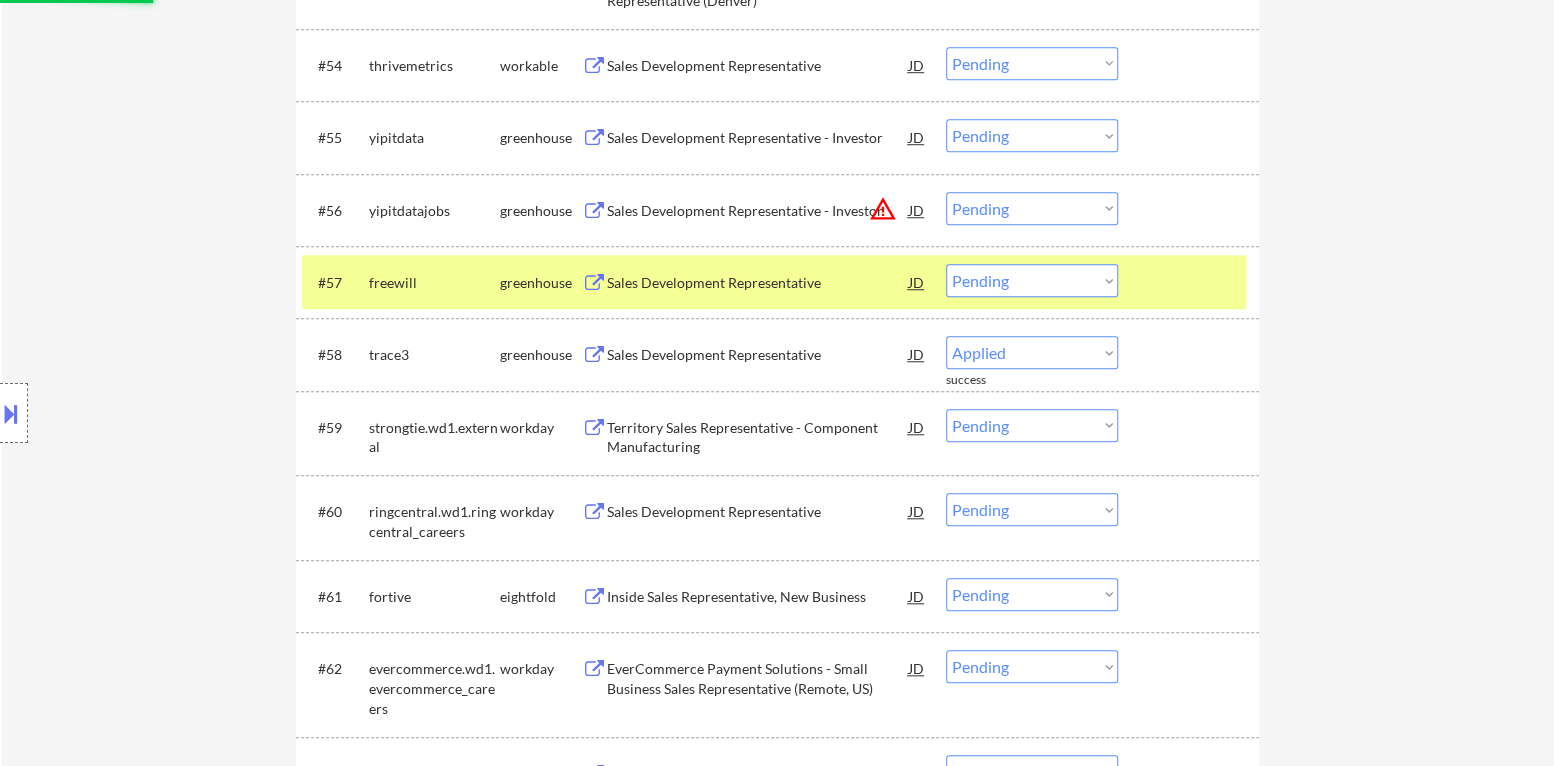 select on ""pending"" 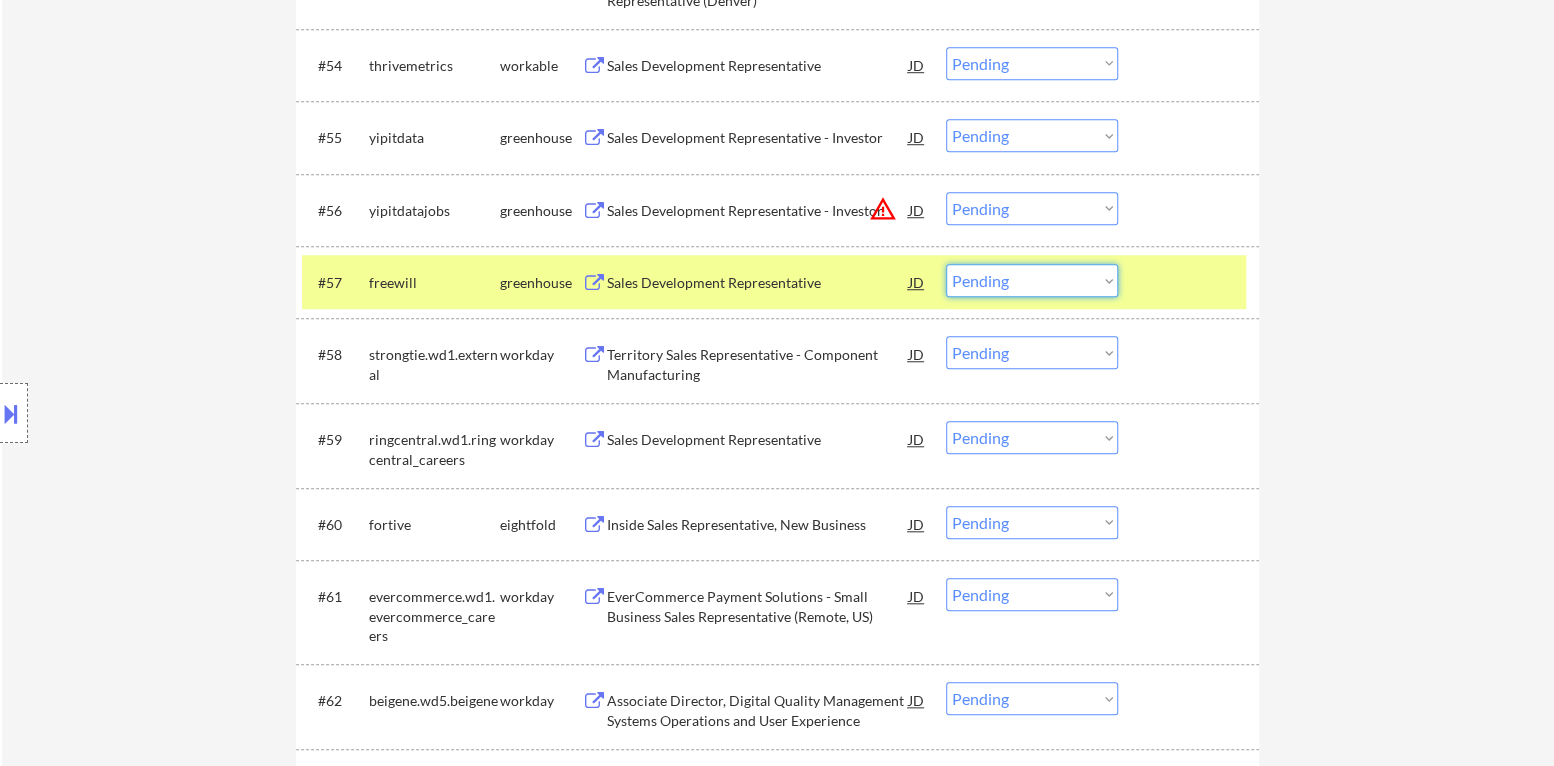 click on "Choose an option... Pending Applied Excluded (Questions) Excluded (Expired) Excluded (Location) Excluded (Bad Match) Excluded (Blocklist) Excluded (Salary) Excluded (Other)" at bounding box center (1032, 280) 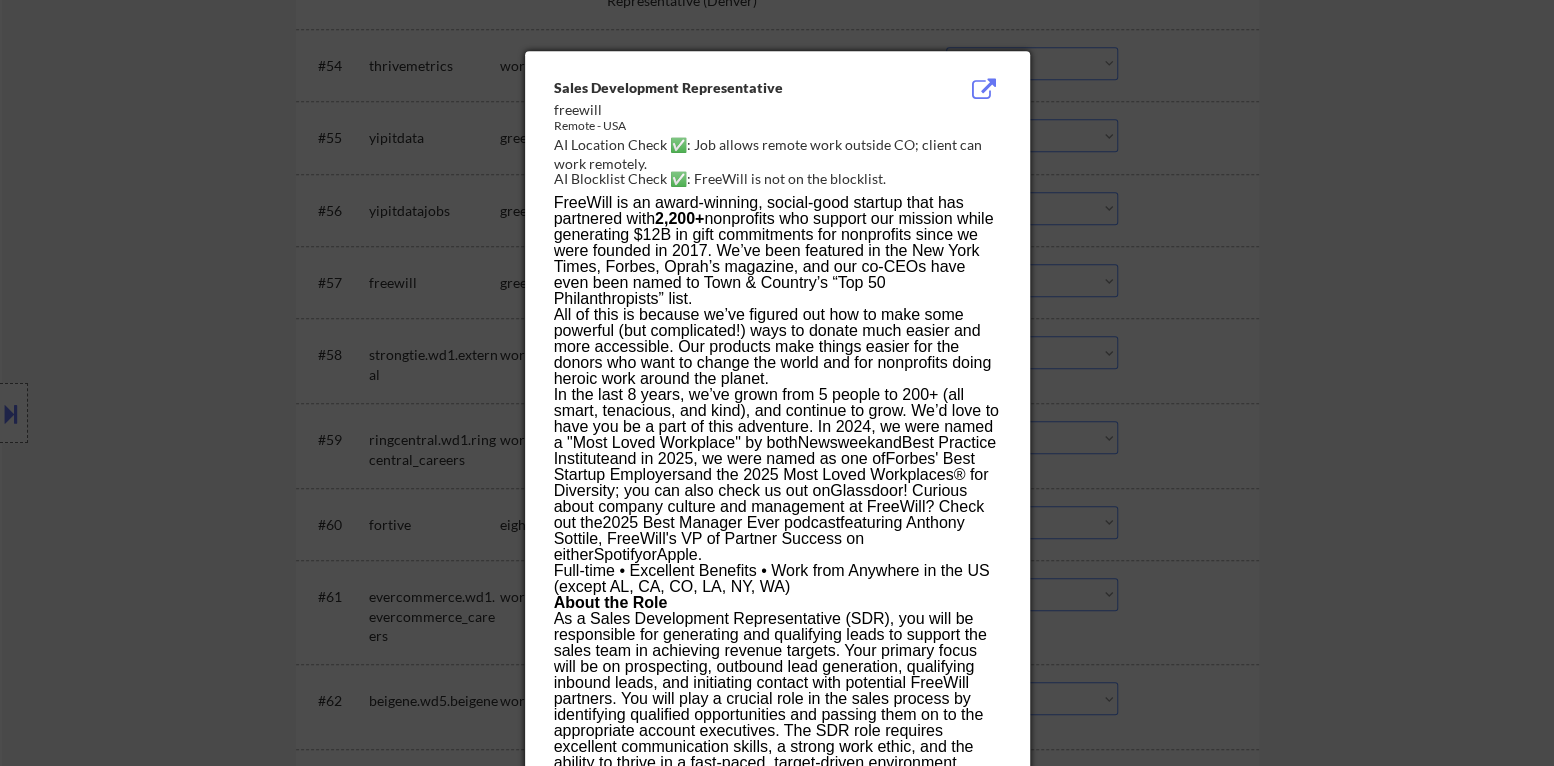 click at bounding box center [777, 383] 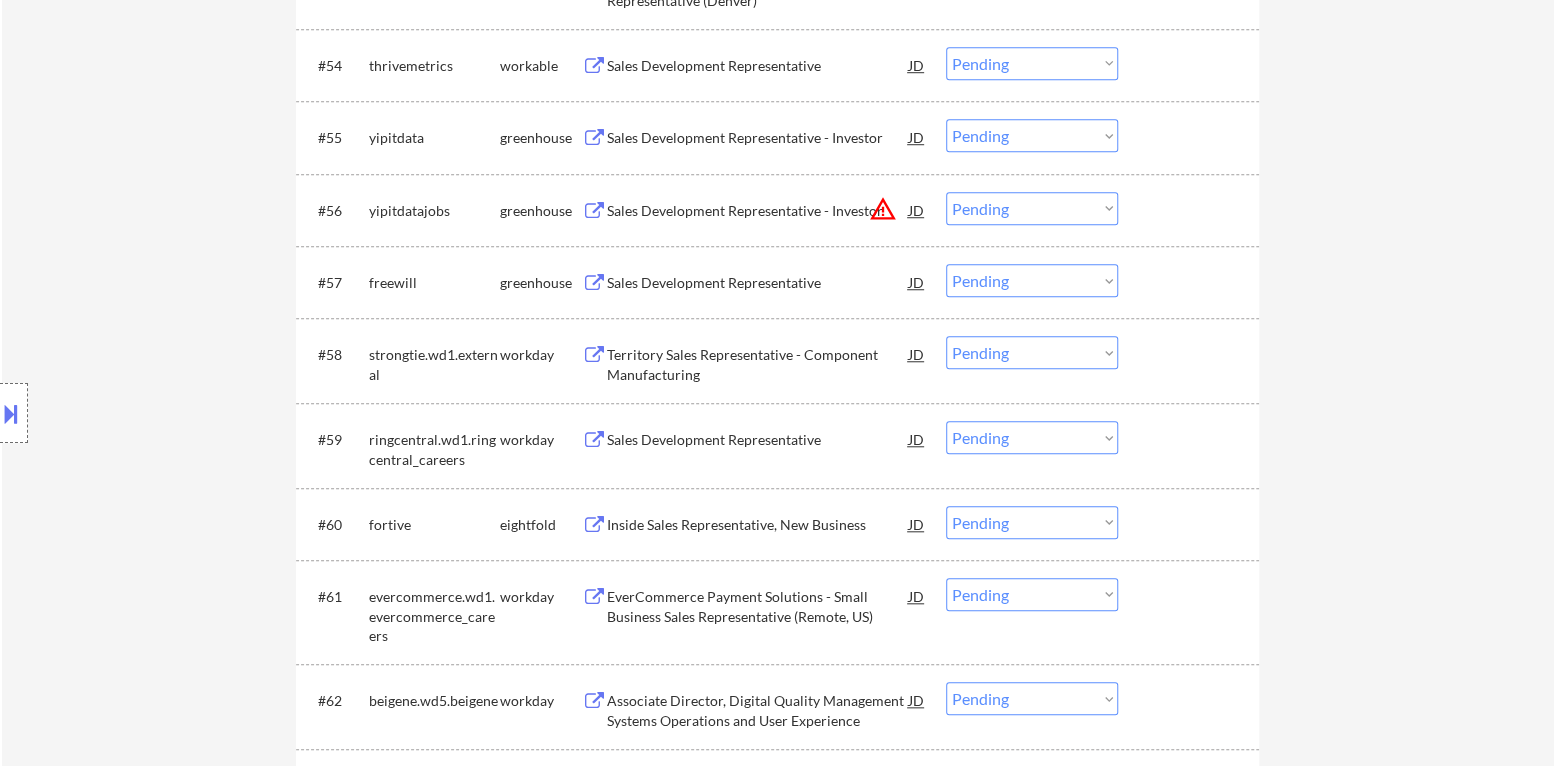 click on "Choose an option... Pending Applied Excluded (Questions) Excluded (Expired) Excluded (Location) Excluded (Bad Match) Excluded (Blocklist) Excluded (Salary) Excluded (Other)" at bounding box center (1032, 280) 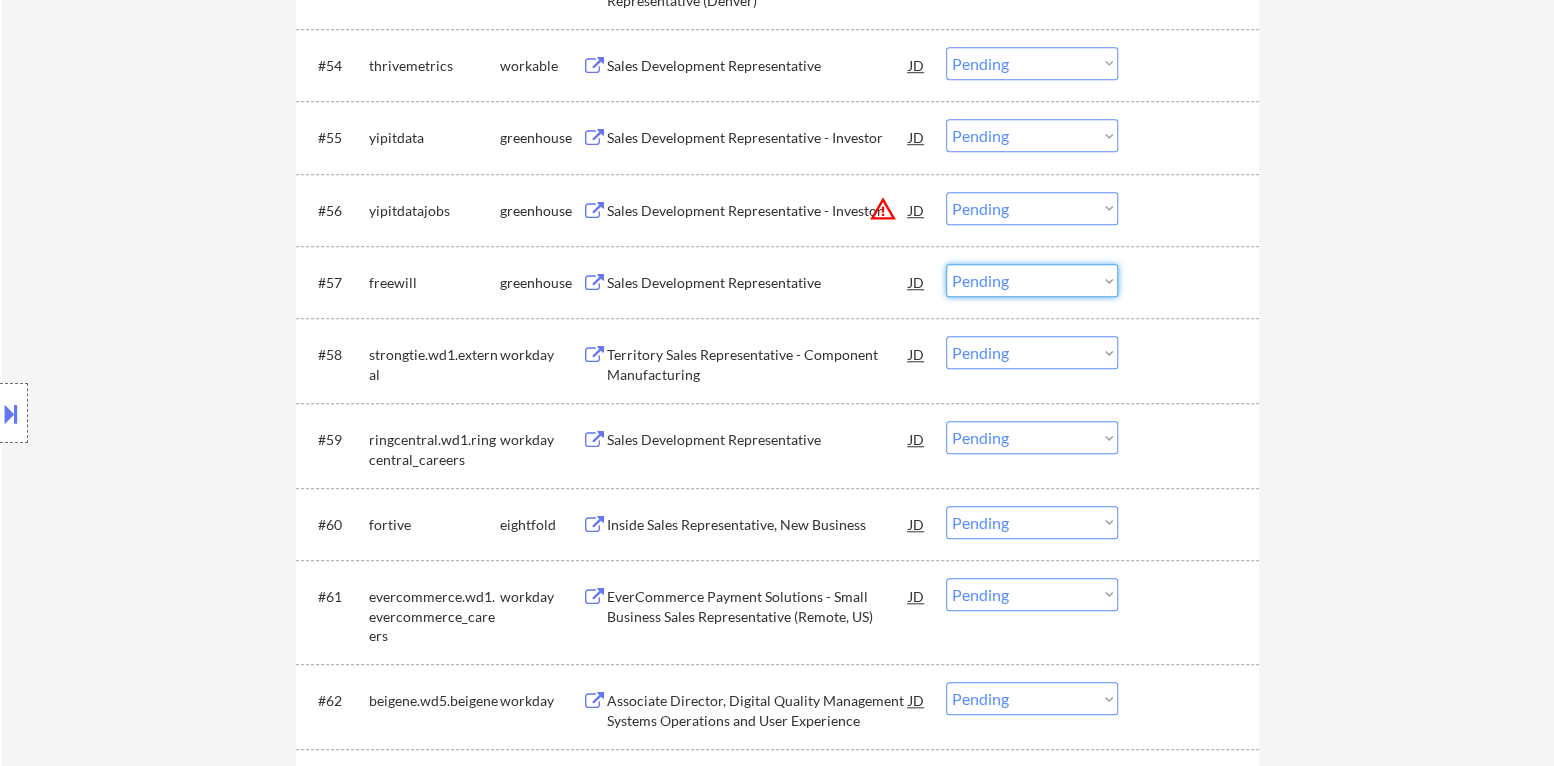 select on ""excluded__location_"" 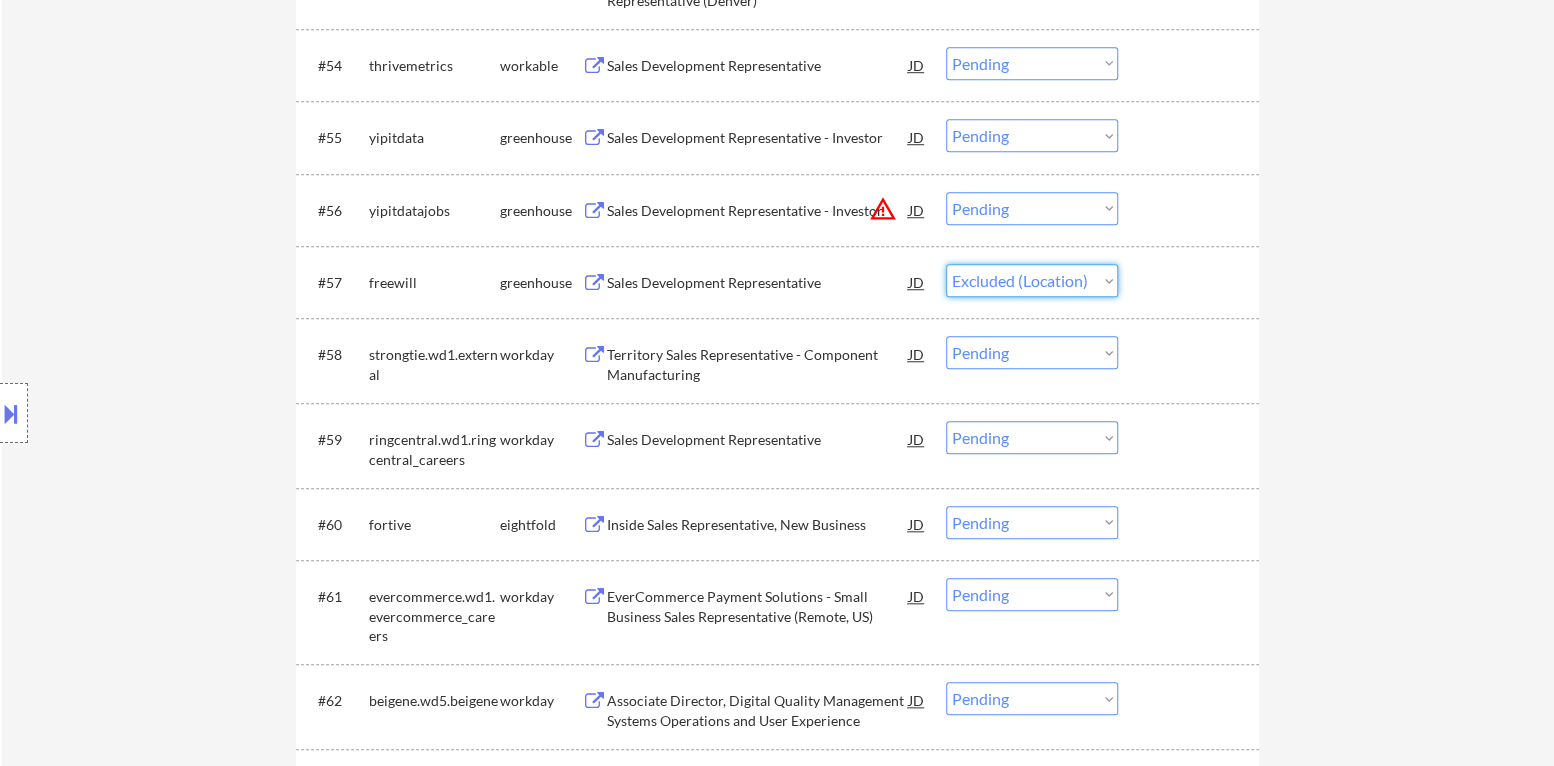 click on "Choose an option... Pending Applied Excluded (Questions) Excluded (Expired) Excluded (Location) Excluded (Bad Match) Excluded (Blocklist) Excluded (Salary) Excluded (Other)" at bounding box center [1032, 280] 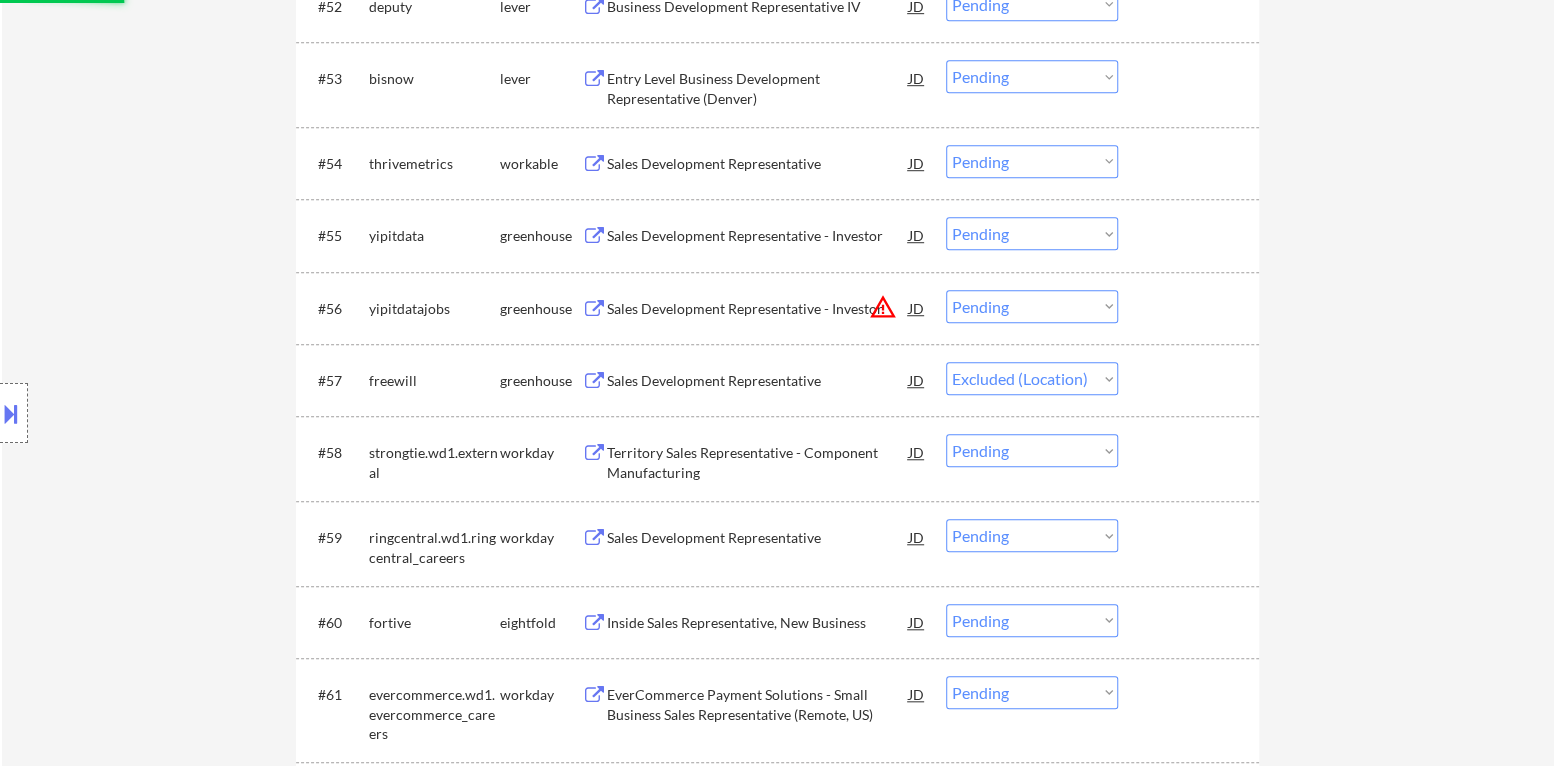 scroll, scrollTop: 4899, scrollLeft: 0, axis: vertical 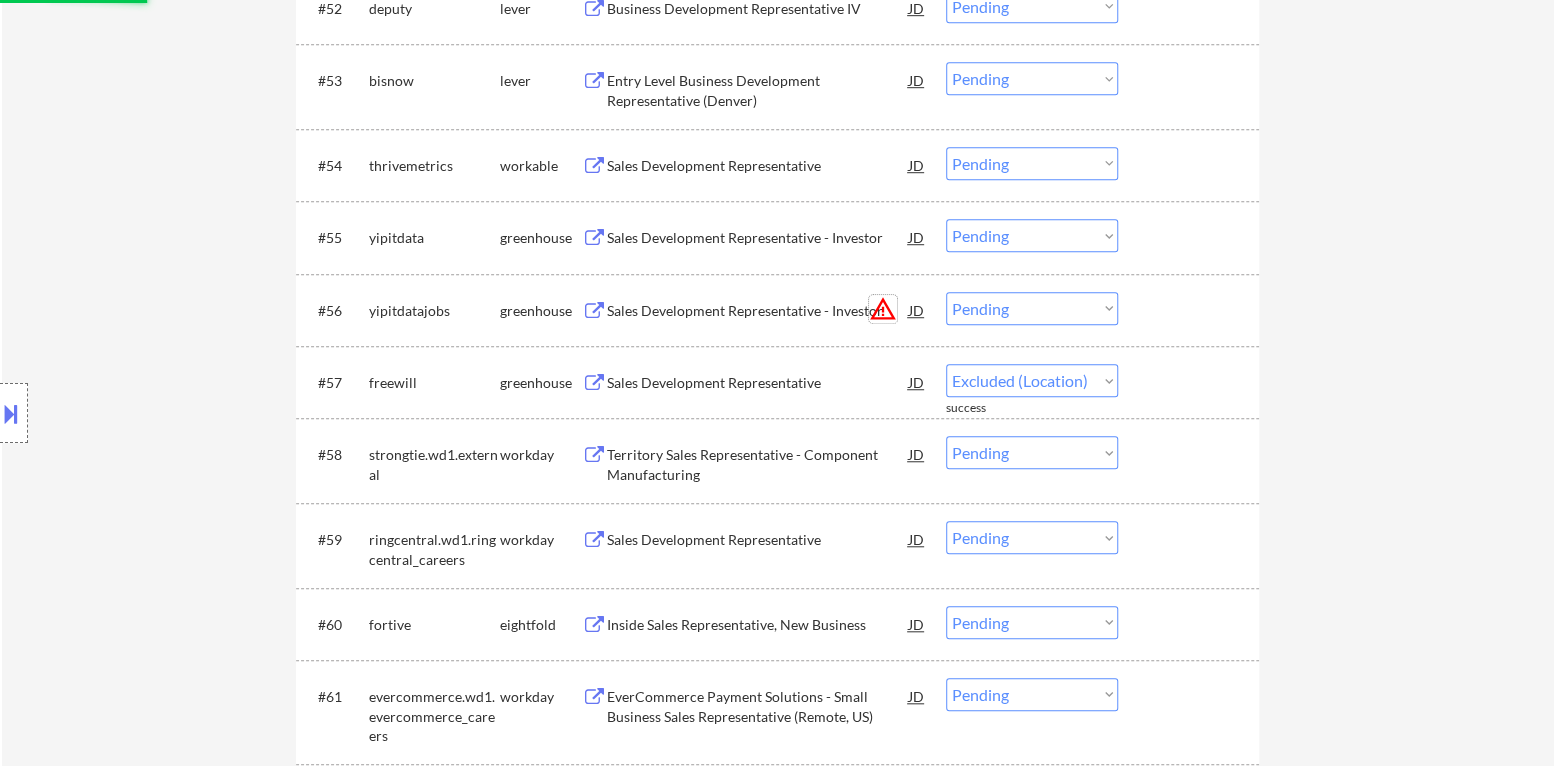 click on "warning_amber" at bounding box center [883, 309] 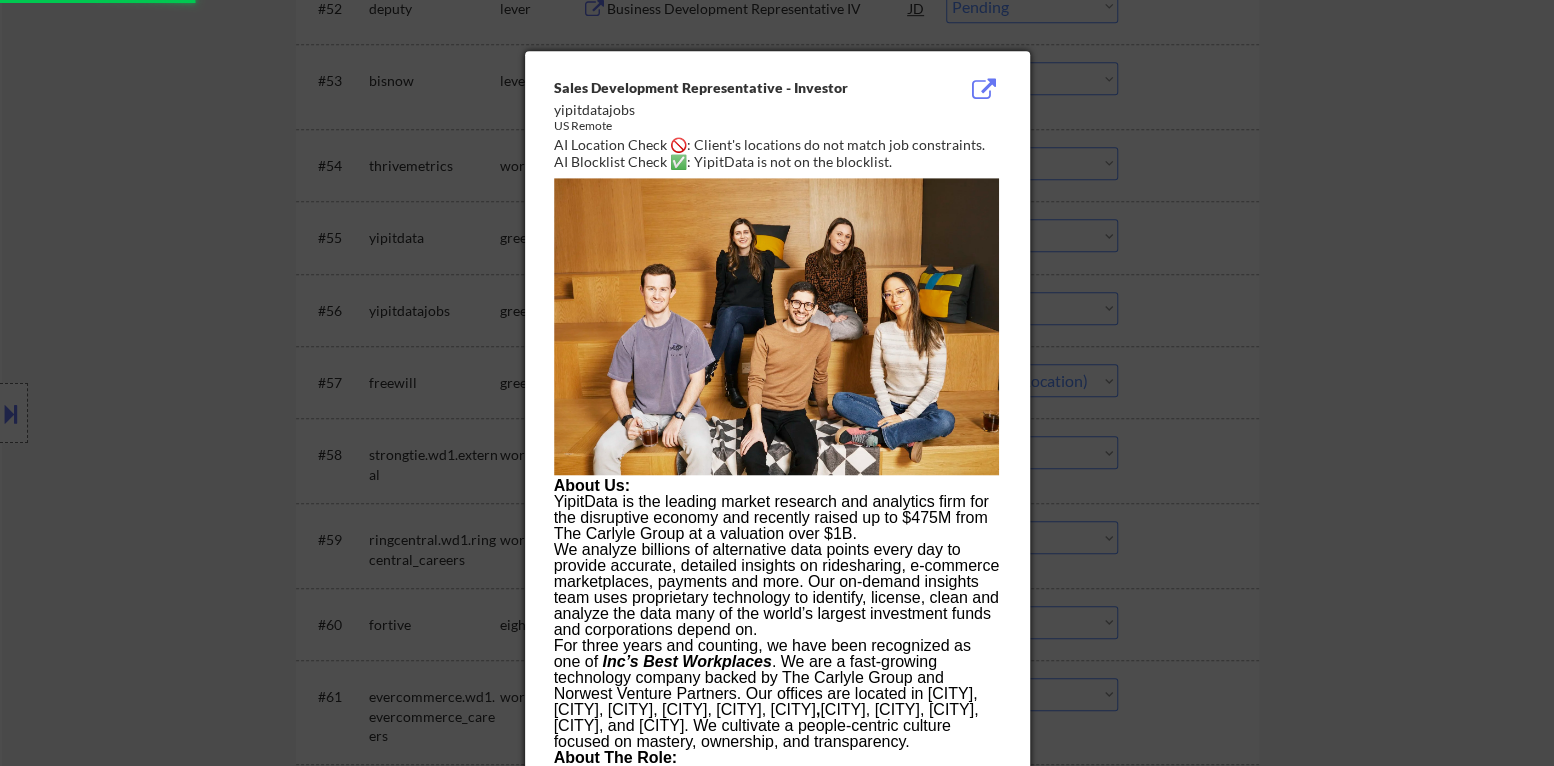 click at bounding box center (777, 383) 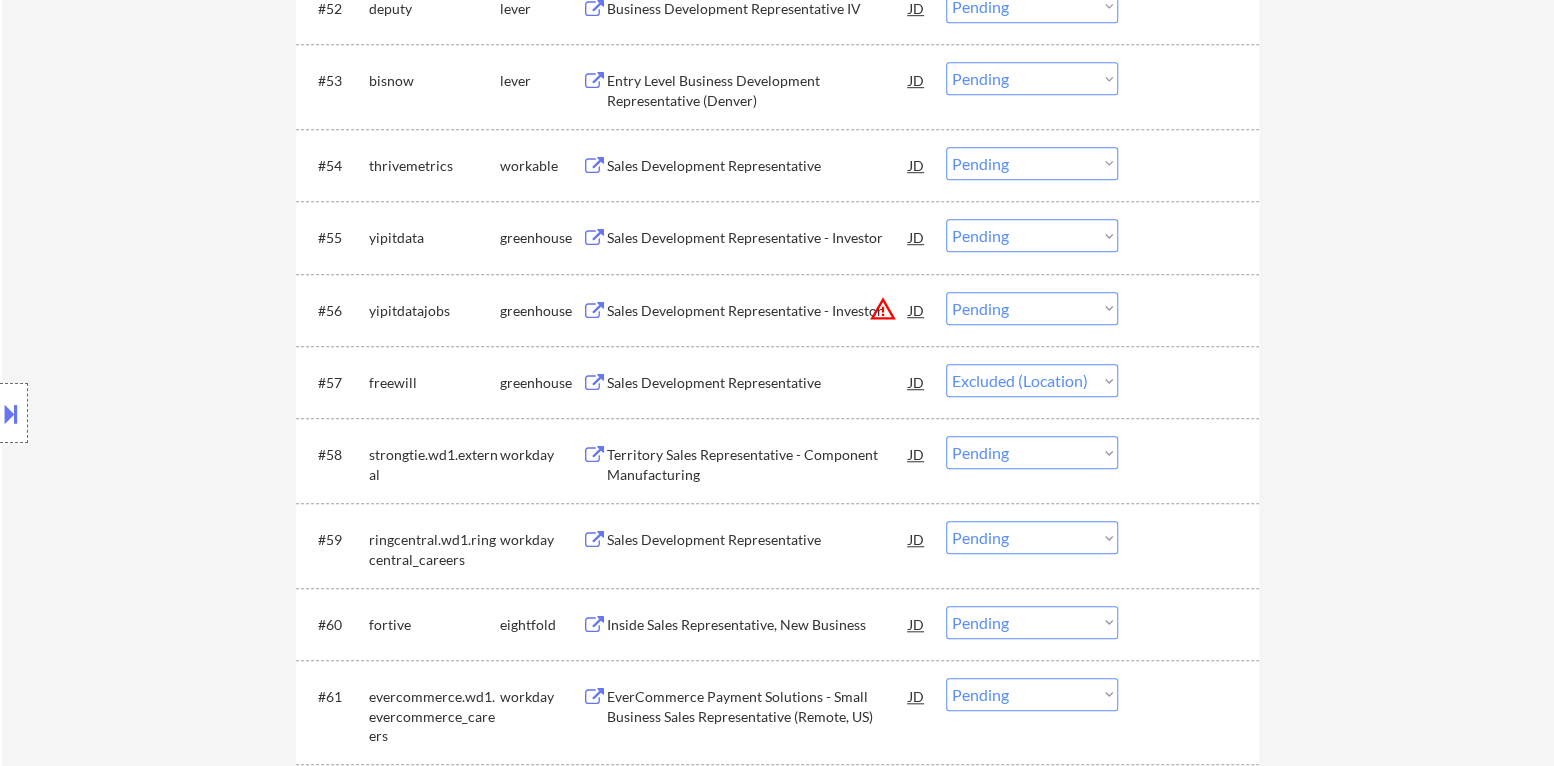 click on "warning_amber" at bounding box center [883, 309] 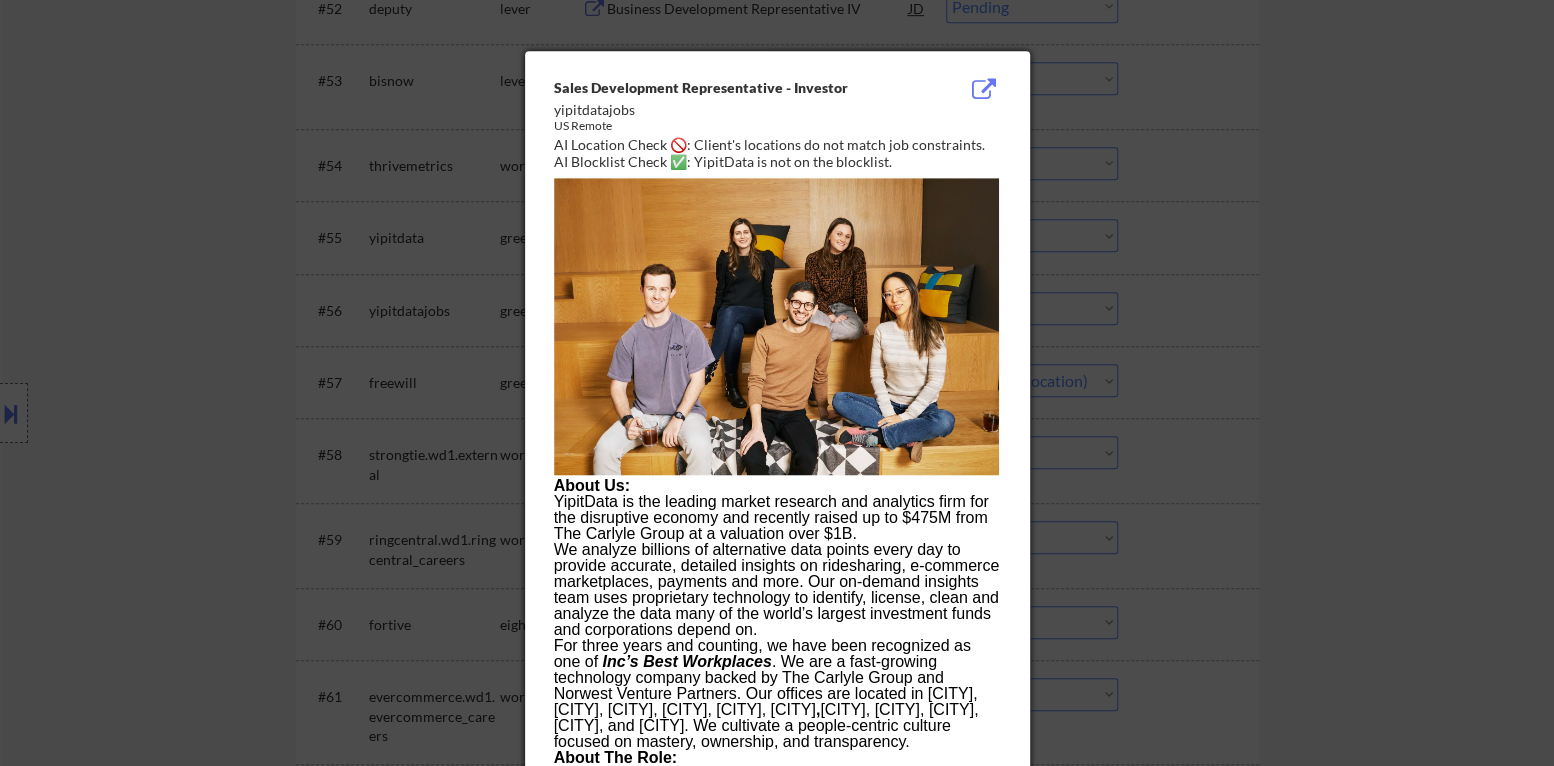 click at bounding box center [777, 383] 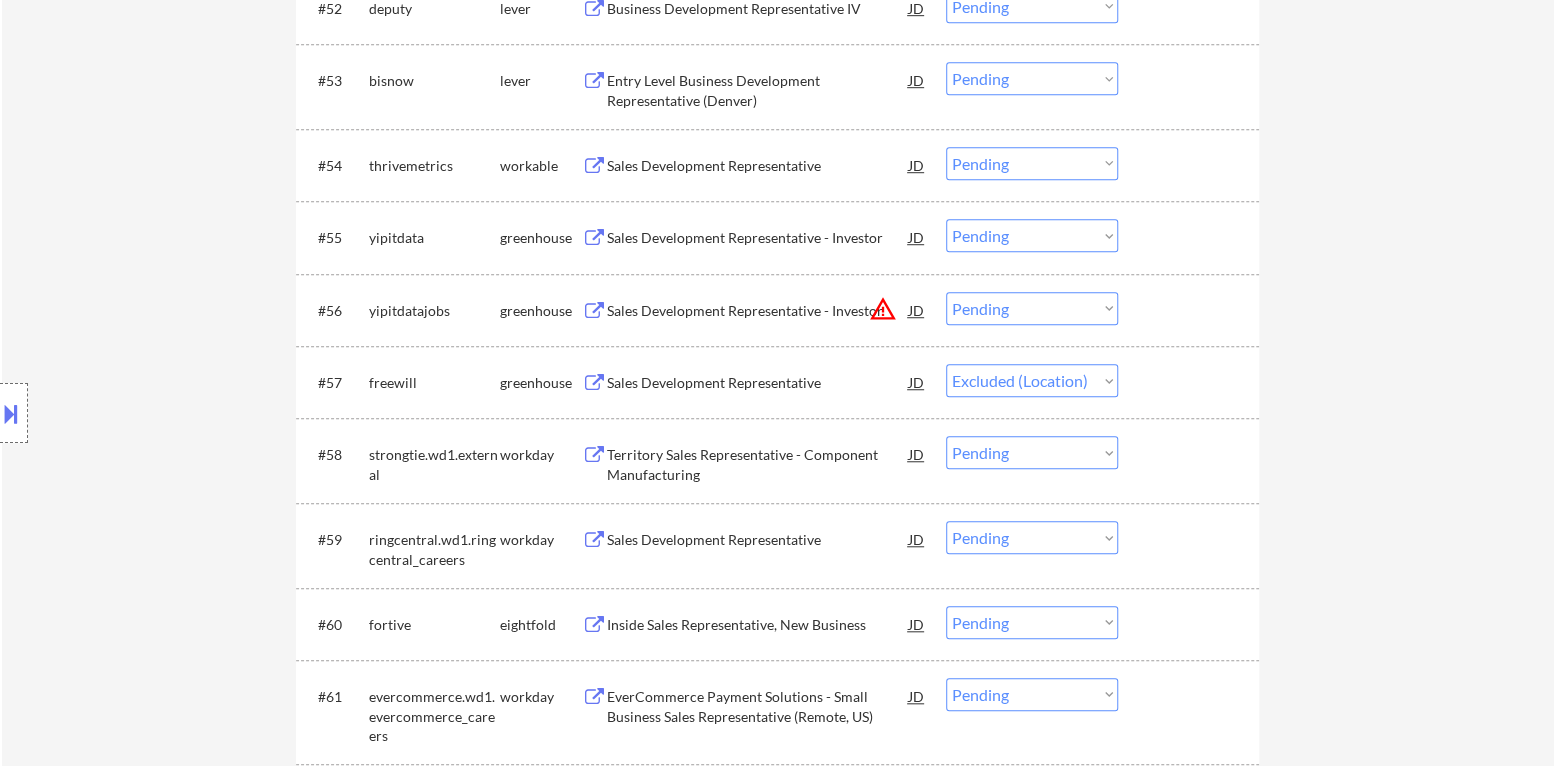 click on "Sales Development Representative - Investor" at bounding box center (758, 311) 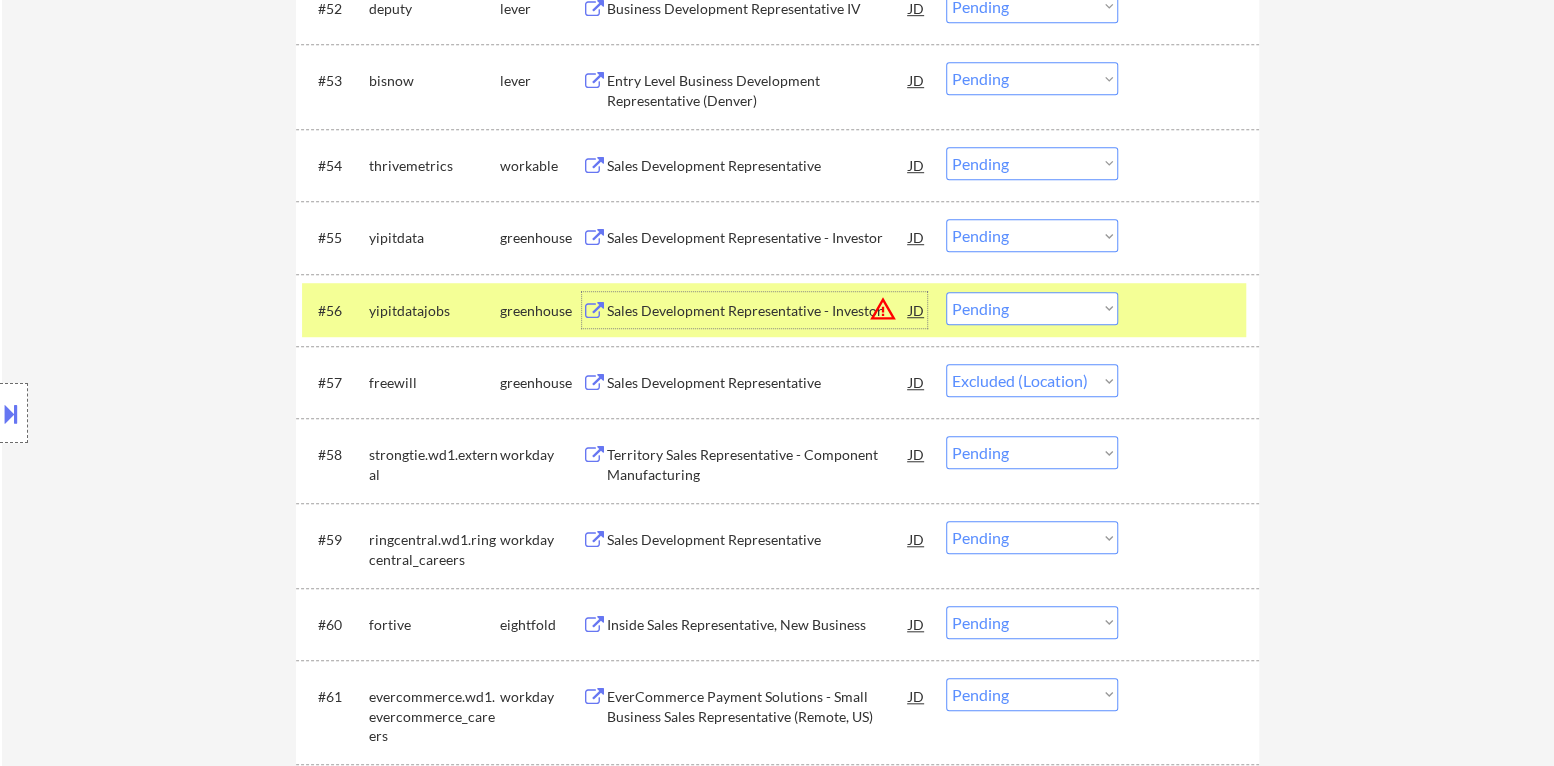 click on "Choose an option... Pending Applied Excluded (Questions) Excluded (Expired) Excluded (Location) Excluded (Bad Match) Excluded (Blocklist) Excluded (Salary) Excluded (Other)" at bounding box center [1032, 308] 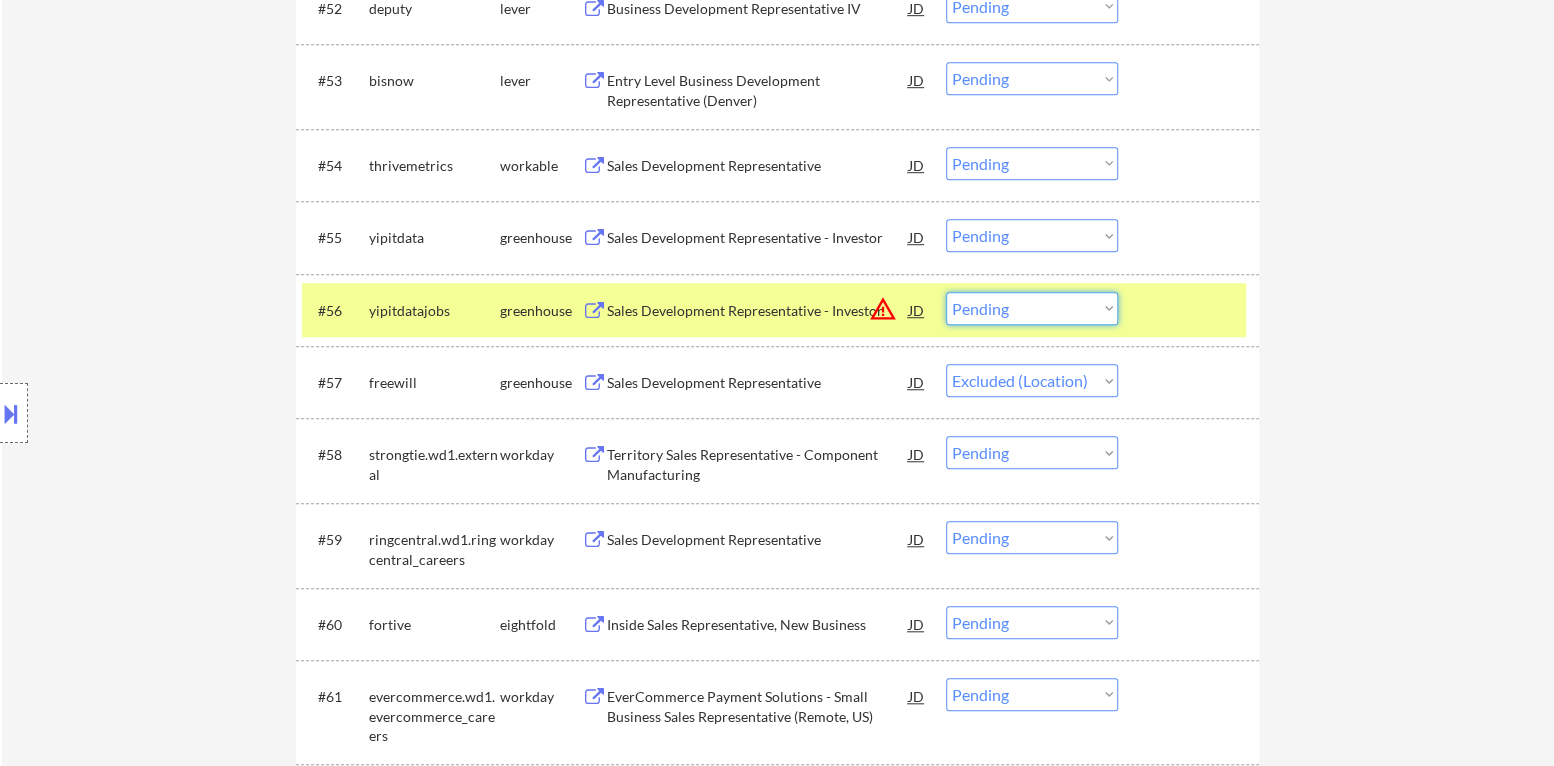 select on ""excluded"" 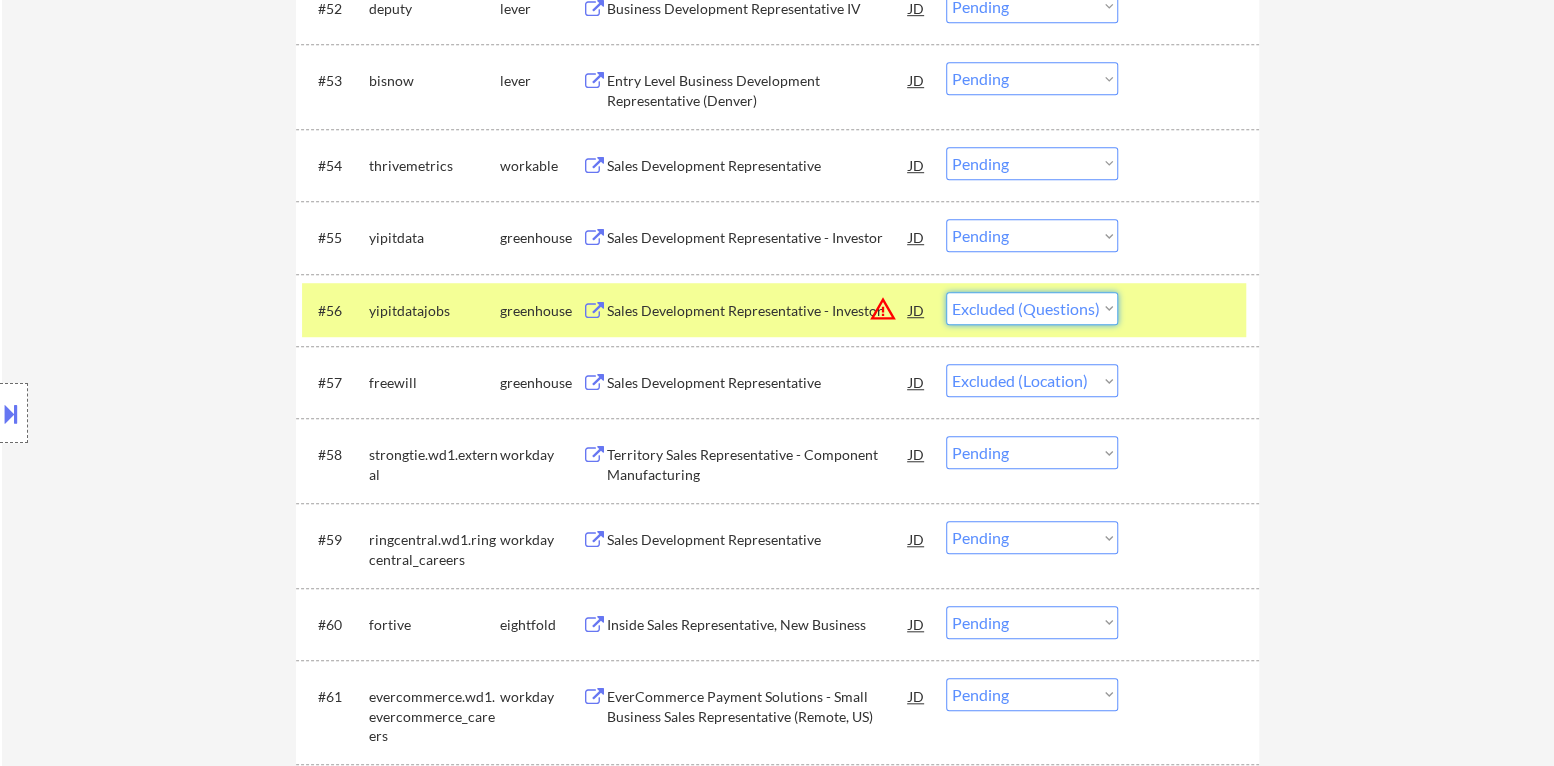 click on "Choose an option... Pending Applied Excluded (Questions) Excluded (Expired) Excluded (Location) Excluded (Bad Match) Excluded (Blocklist) Excluded (Salary) Excluded (Other)" at bounding box center [1032, 308] 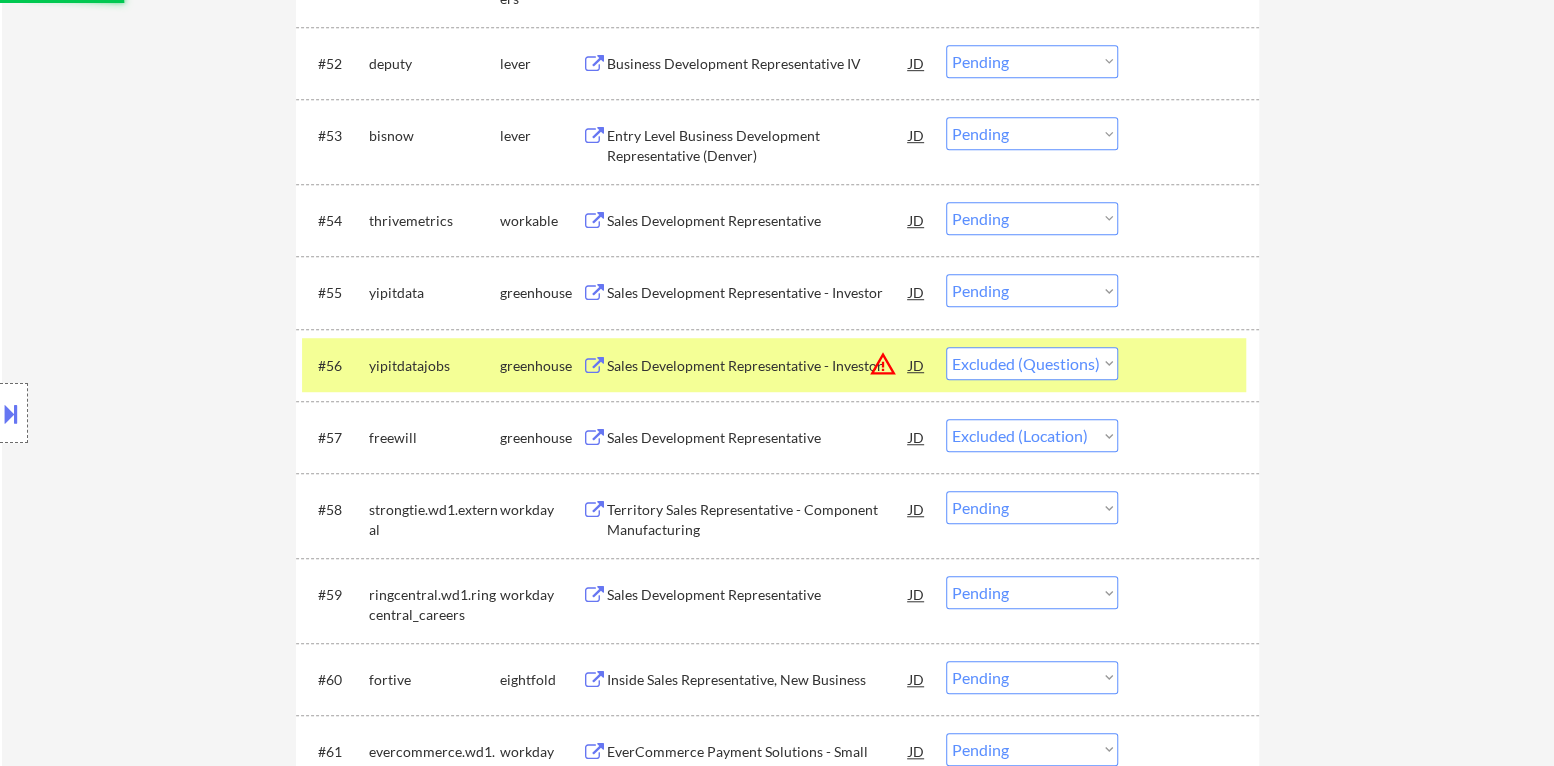 scroll, scrollTop: 4800, scrollLeft: 0, axis: vertical 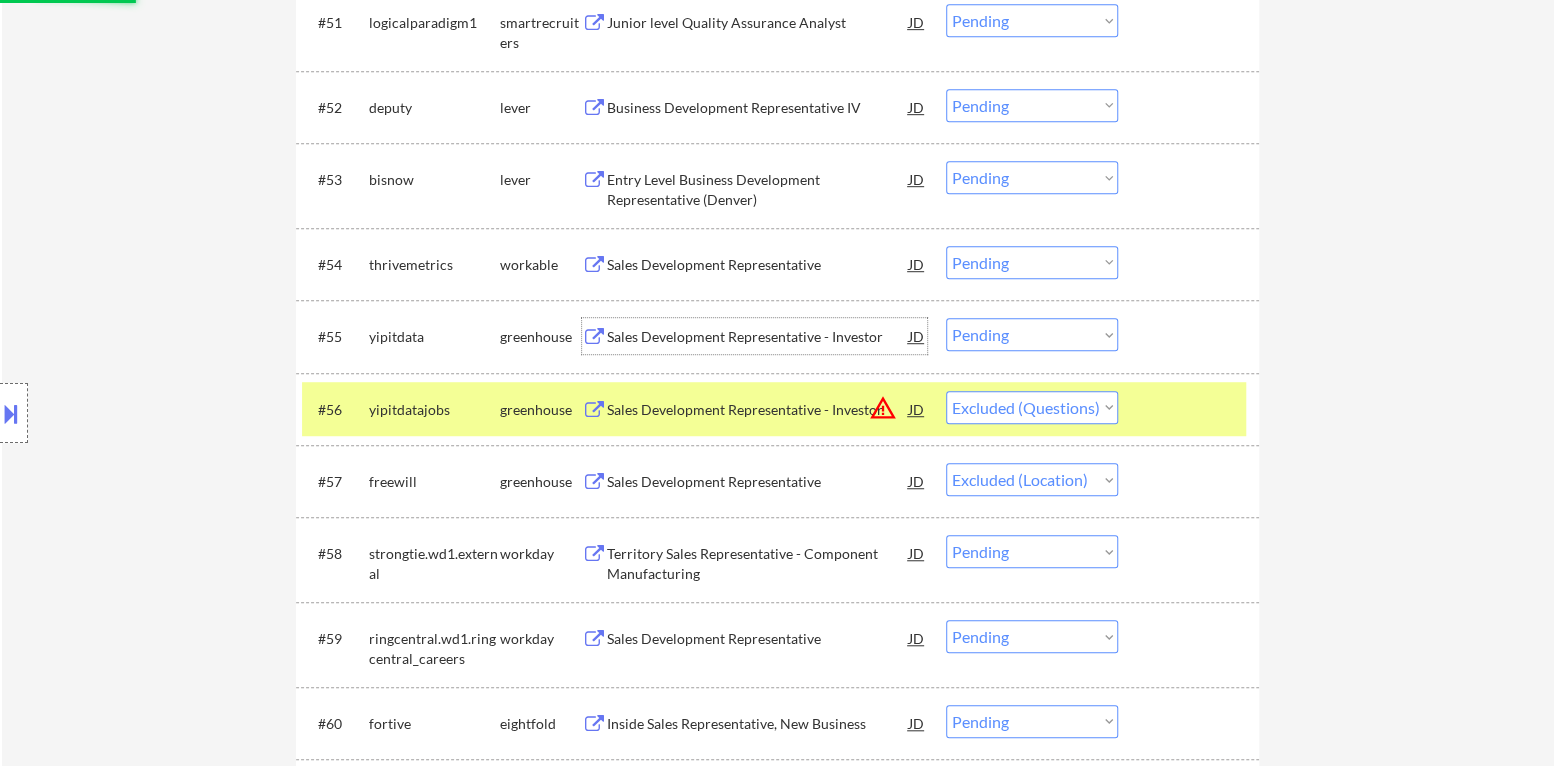click on "Sales Development Representative - Investor" at bounding box center (758, 337) 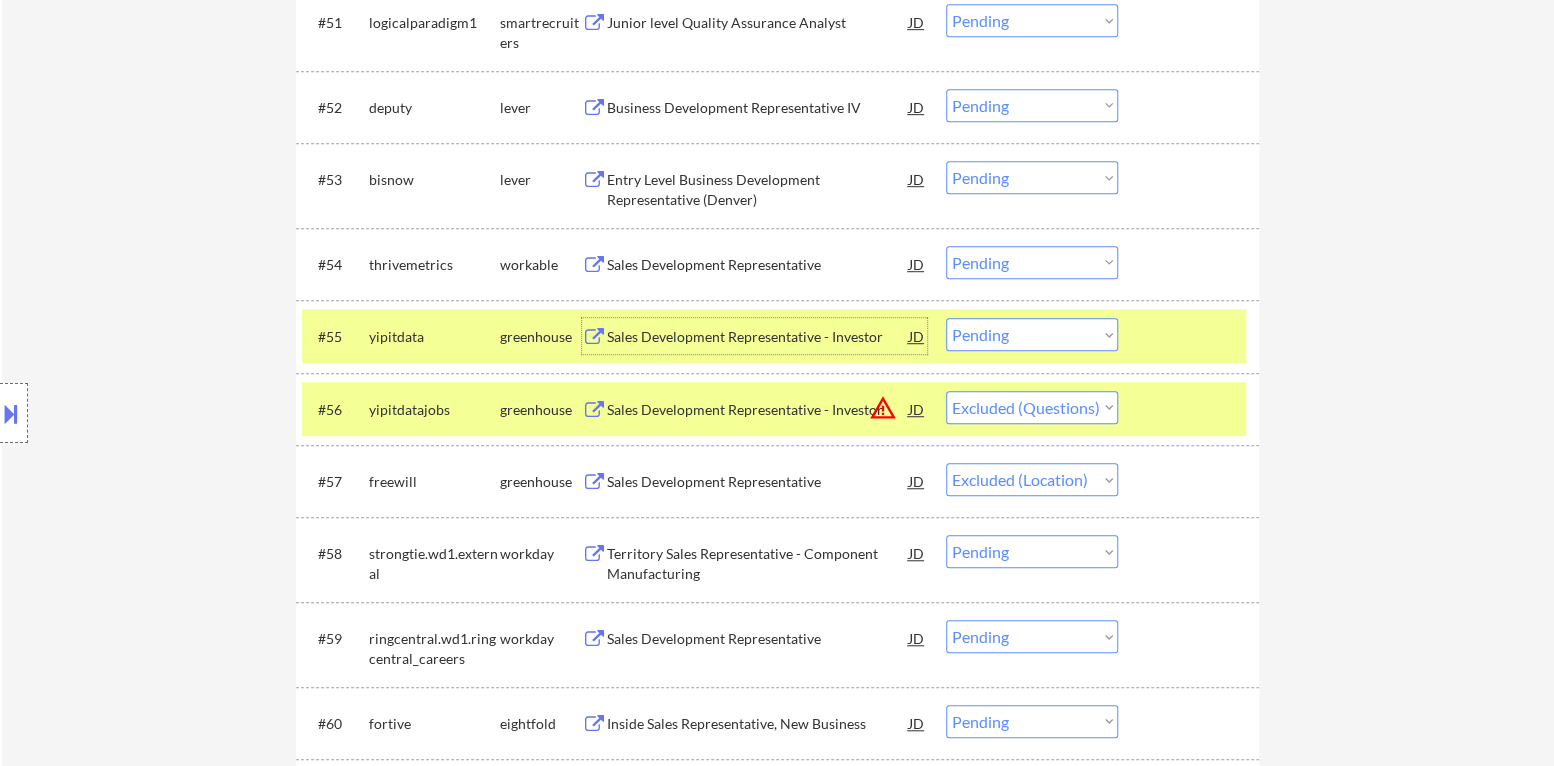 click at bounding box center (1191, 409) 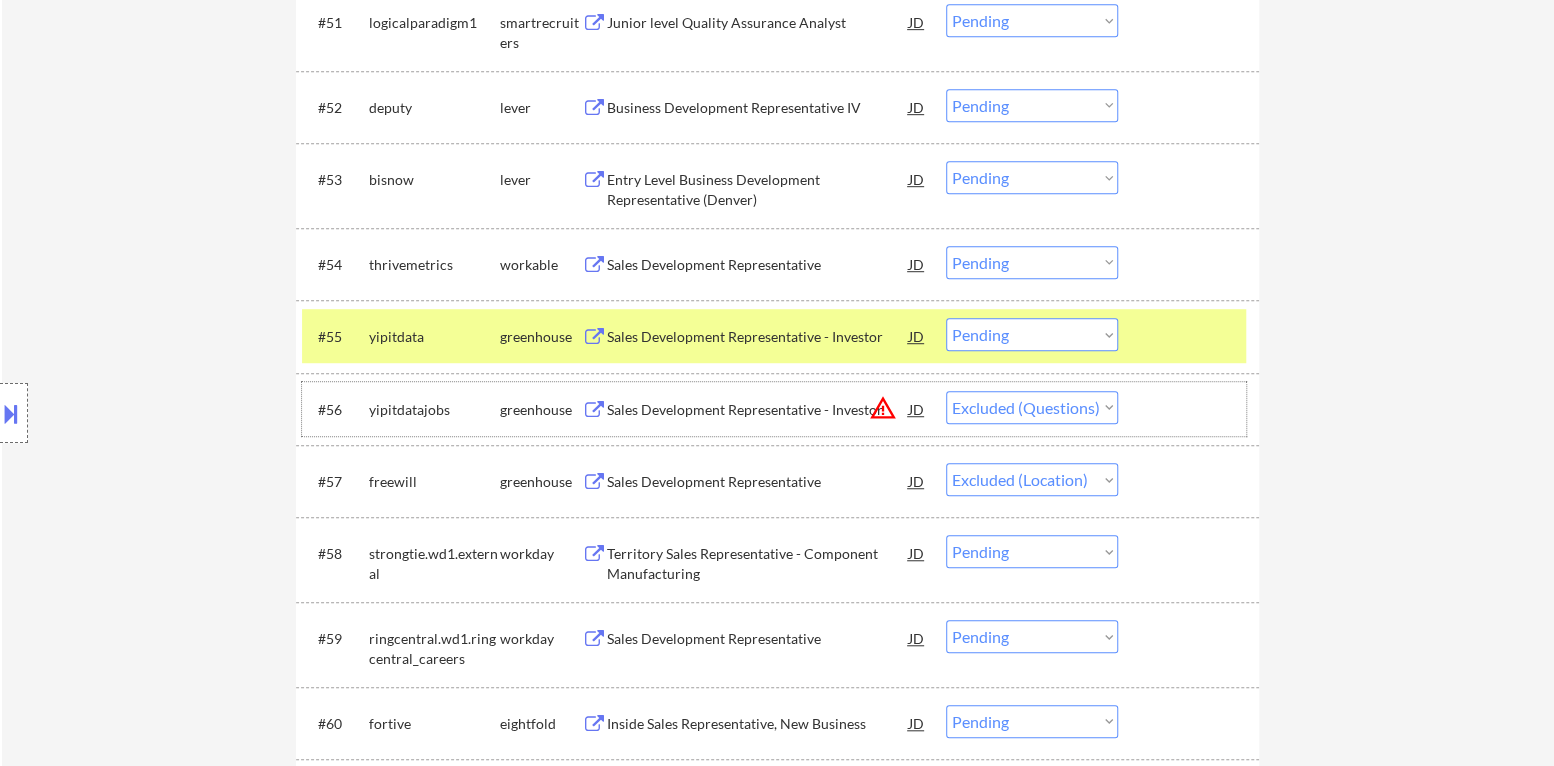 click on "Choose an option... Pending Applied Excluded (Questions) Excluded (Expired) Excluded (Location) Excluded (Bad Match) Excluded (Blocklist) Excluded (Salary) Excluded (Other)" at bounding box center [1032, 334] 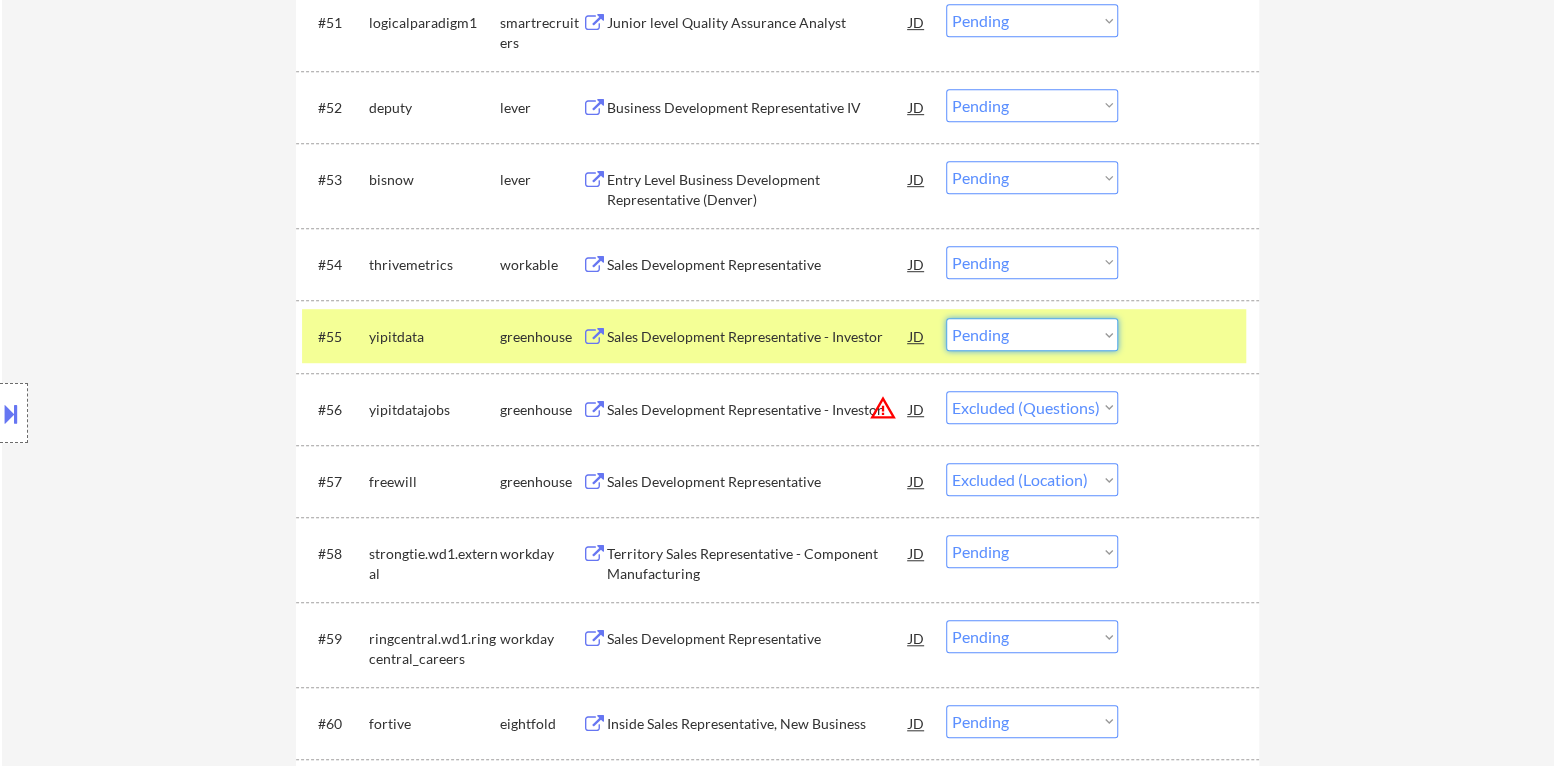 select on ""excluded"" 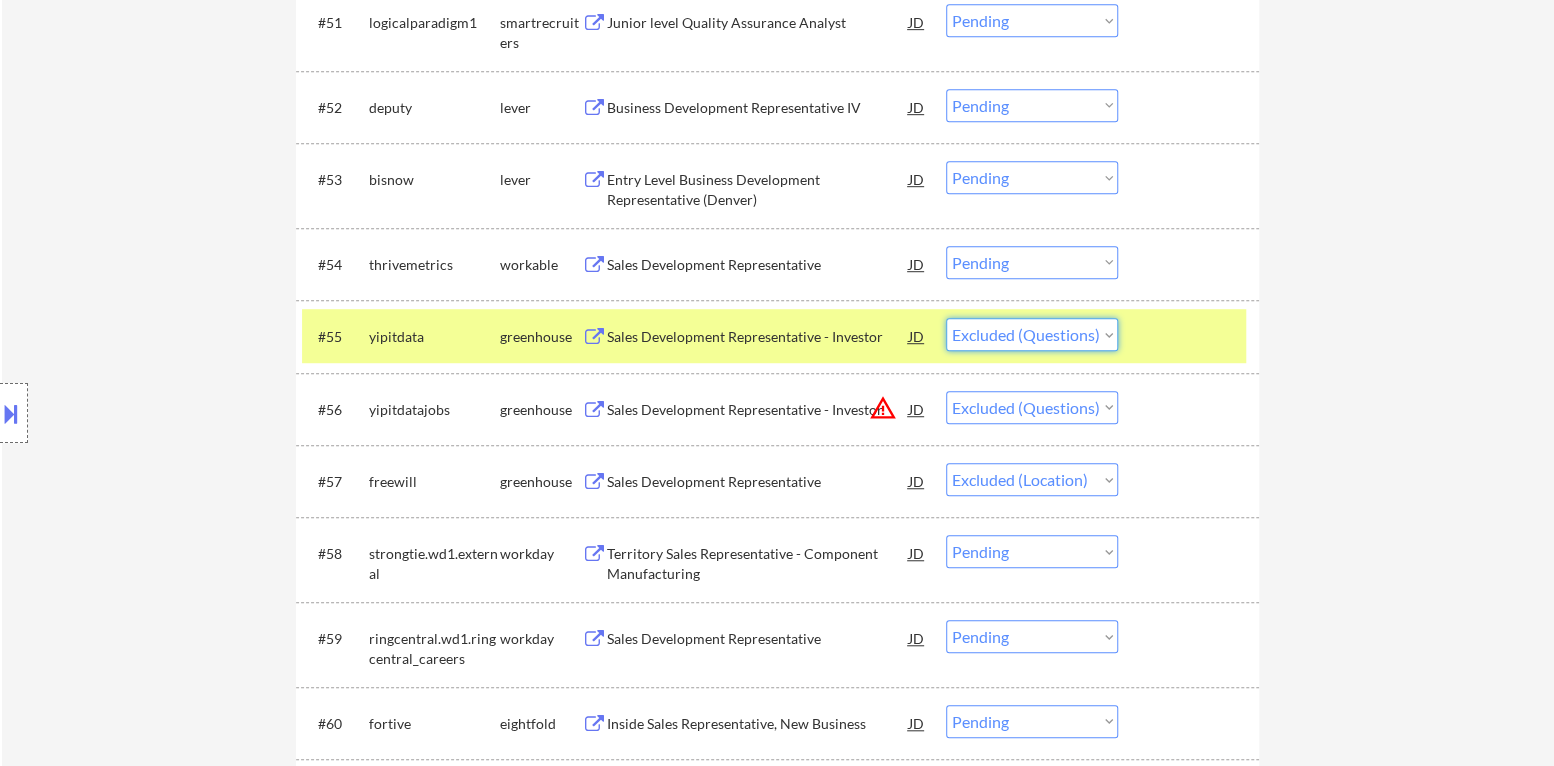 click on "Choose an option... Pending Applied Excluded (Questions) Excluded (Expired) Excluded (Location) Excluded (Bad Match) Excluded (Blocklist) Excluded (Salary) Excluded (Other)" at bounding box center [1032, 334] 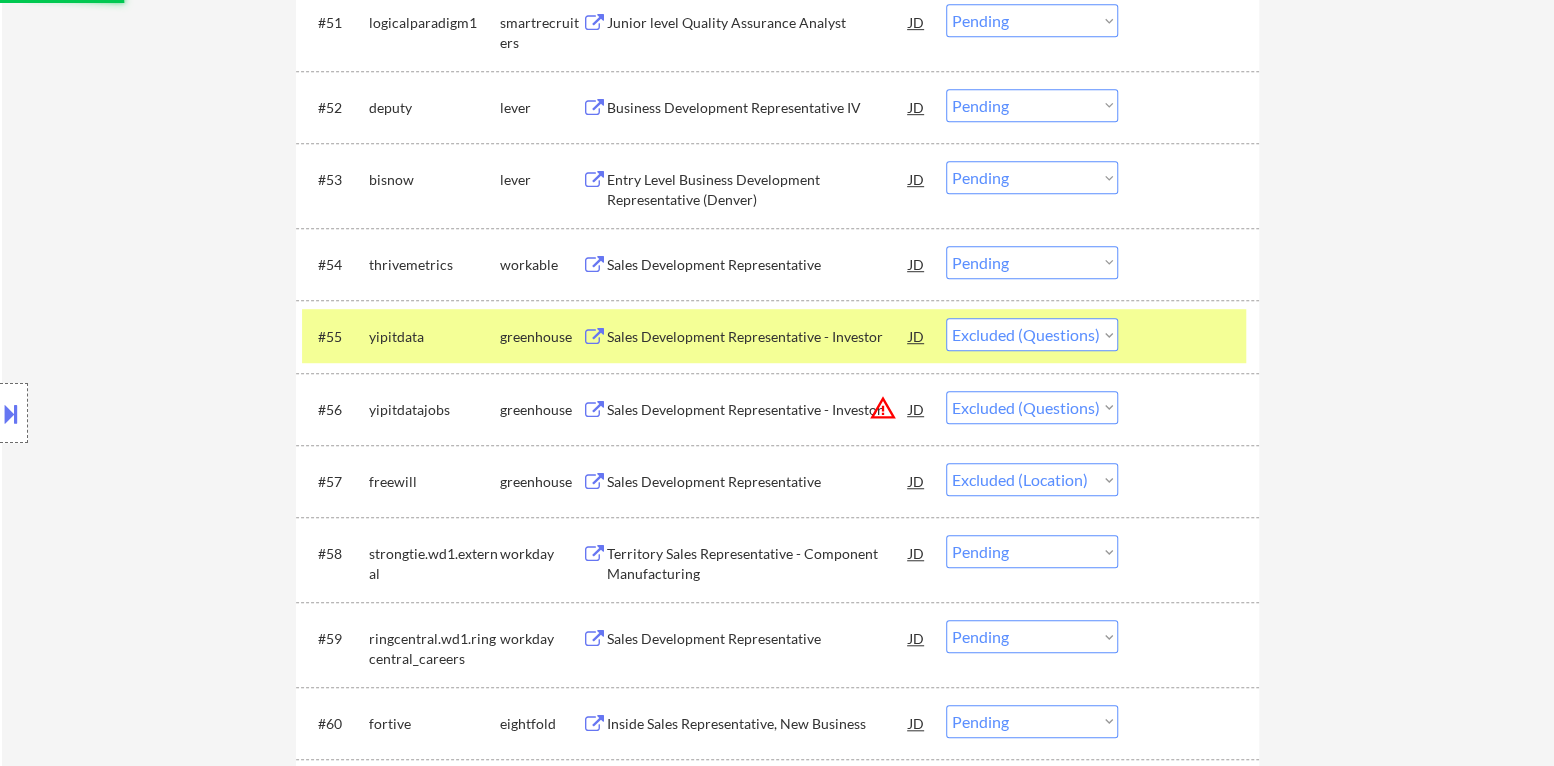 drag, startPoint x: 1174, startPoint y: 346, endPoint x: 1153, endPoint y: 346, distance: 21 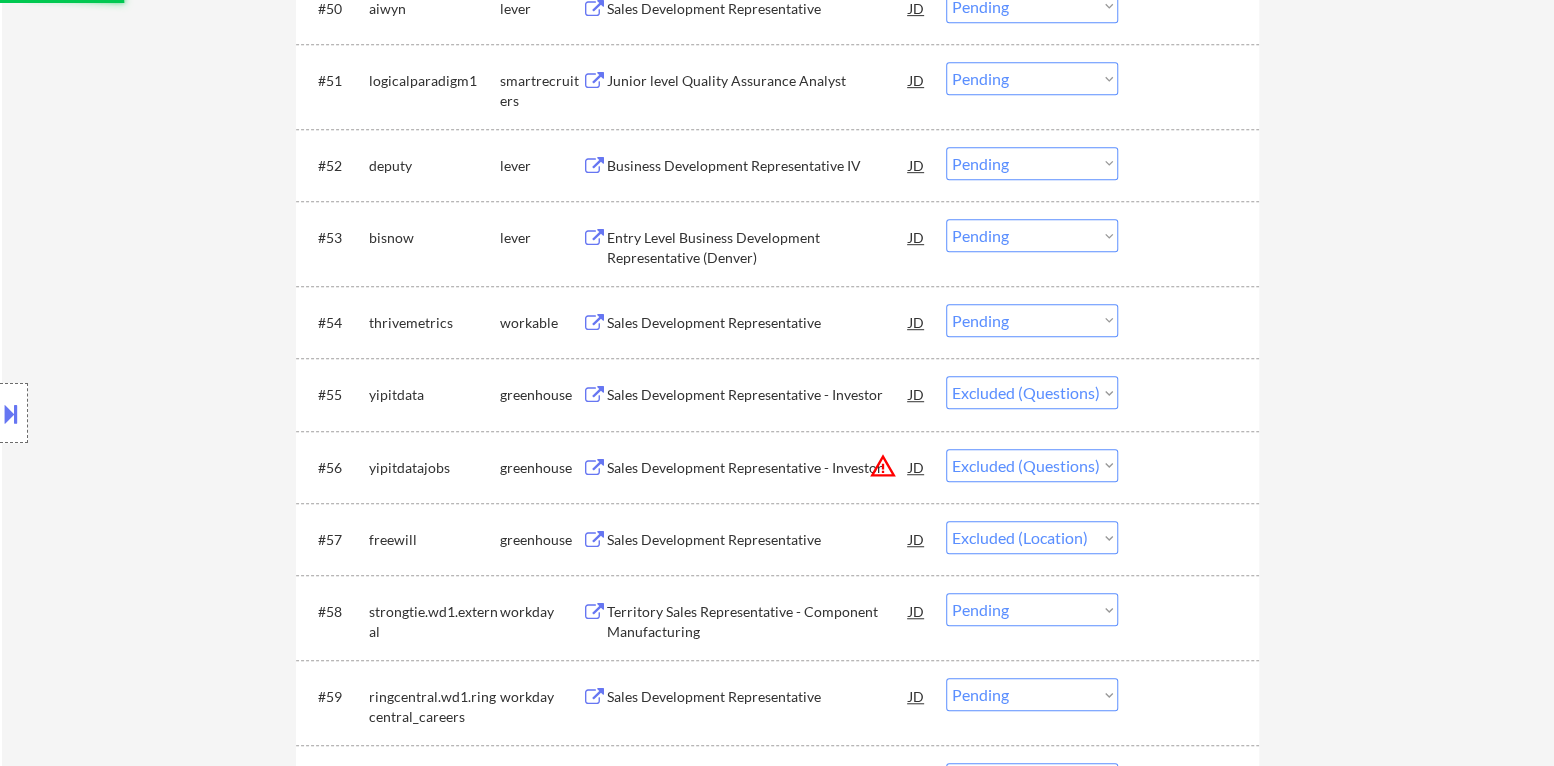 scroll, scrollTop: 4700, scrollLeft: 0, axis: vertical 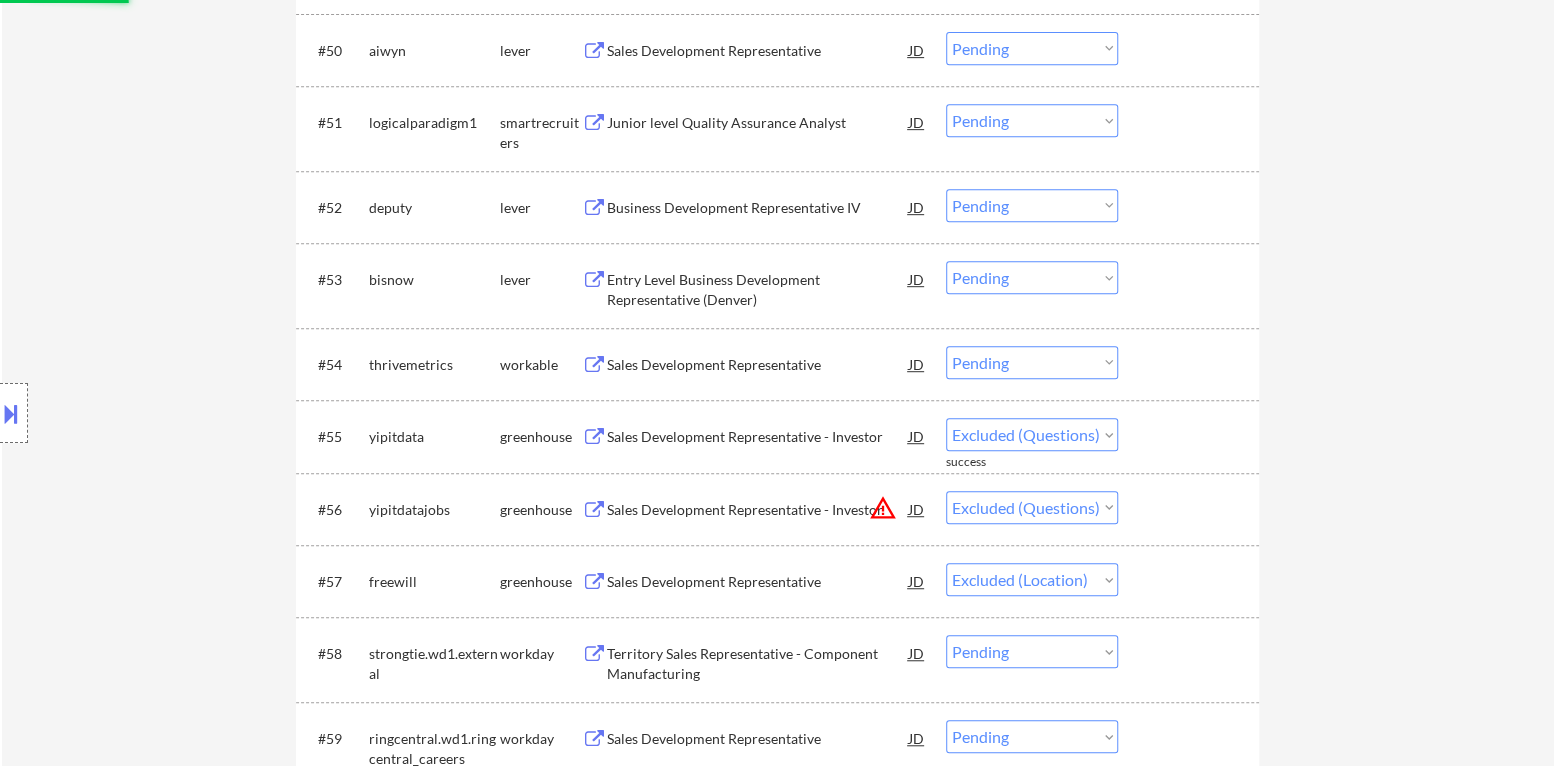 click on "Sales Development Representative" at bounding box center (758, 364) 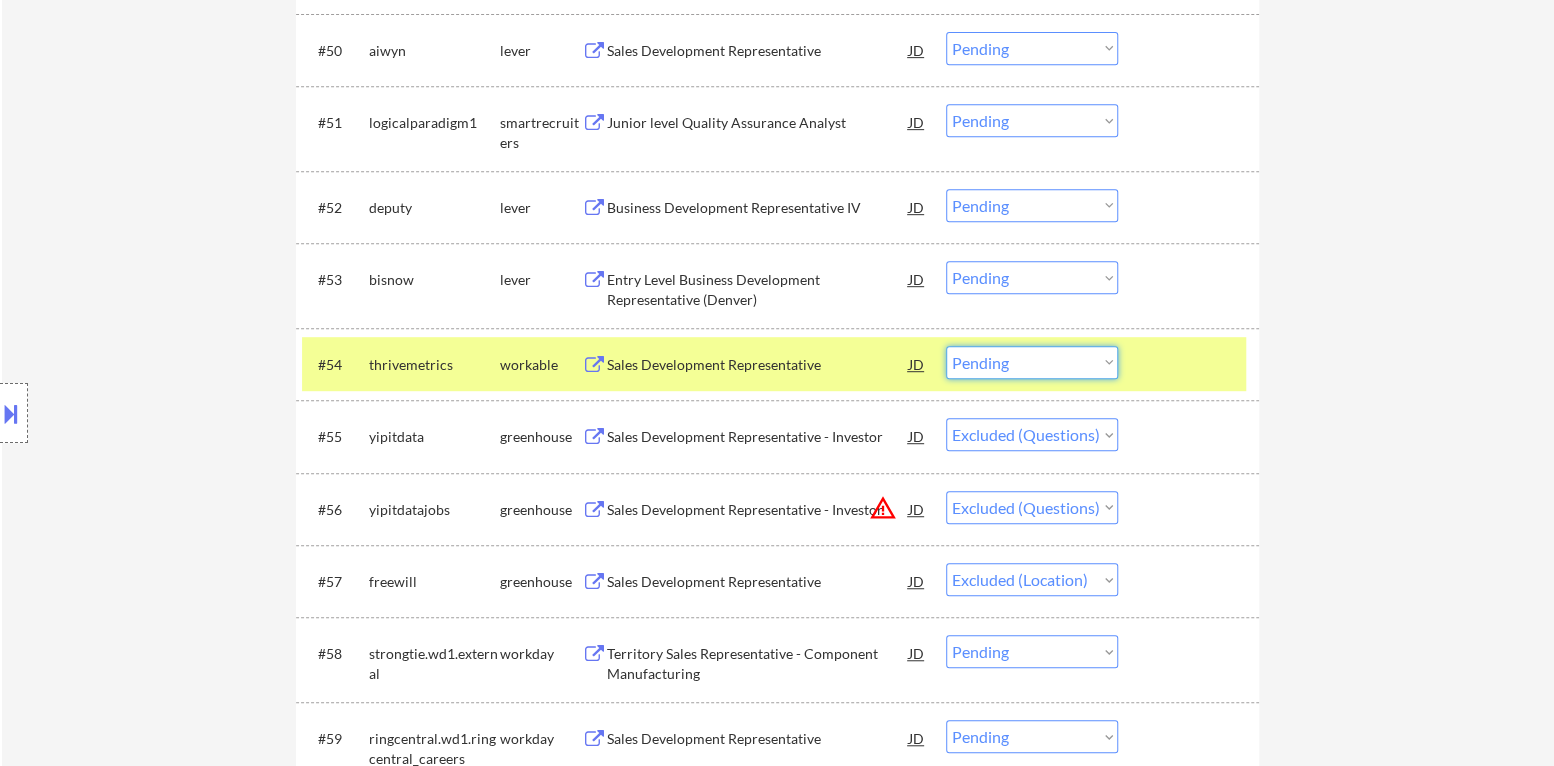 click on "Choose an option... Pending Applied Excluded (Questions) Excluded (Expired) Excluded (Location) Excluded (Bad Match) Excluded (Blocklist) Excluded (Salary) Excluded (Other)" at bounding box center [1032, 362] 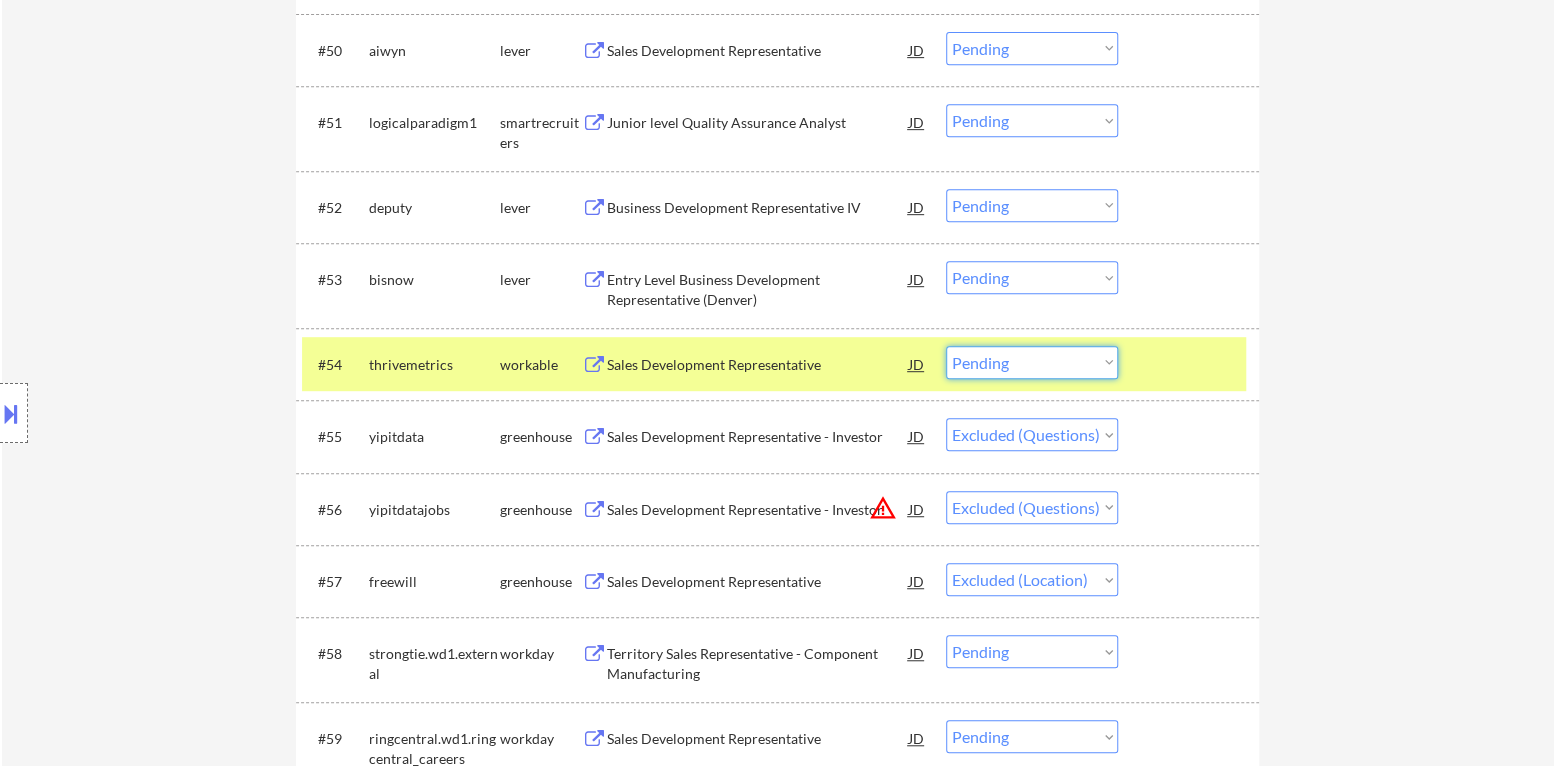 select on ""excluded__expired_"" 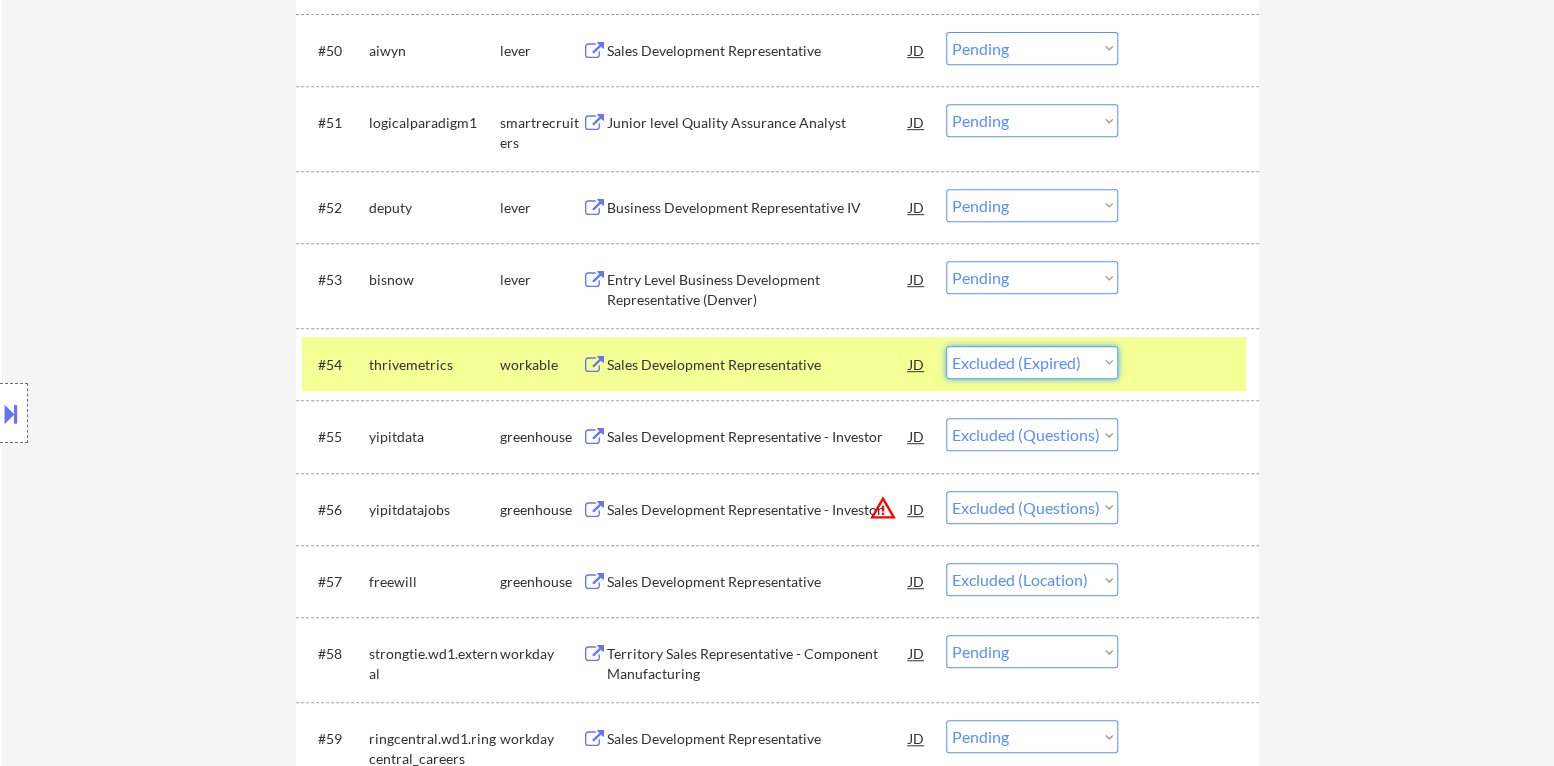click on "Choose an option... Pending Applied Excluded (Questions) Excluded (Expired) Excluded (Location) Excluded (Bad Match) Excluded (Blocklist) Excluded (Salary) Excluded (Other)" at bounding box center [1032, 362] 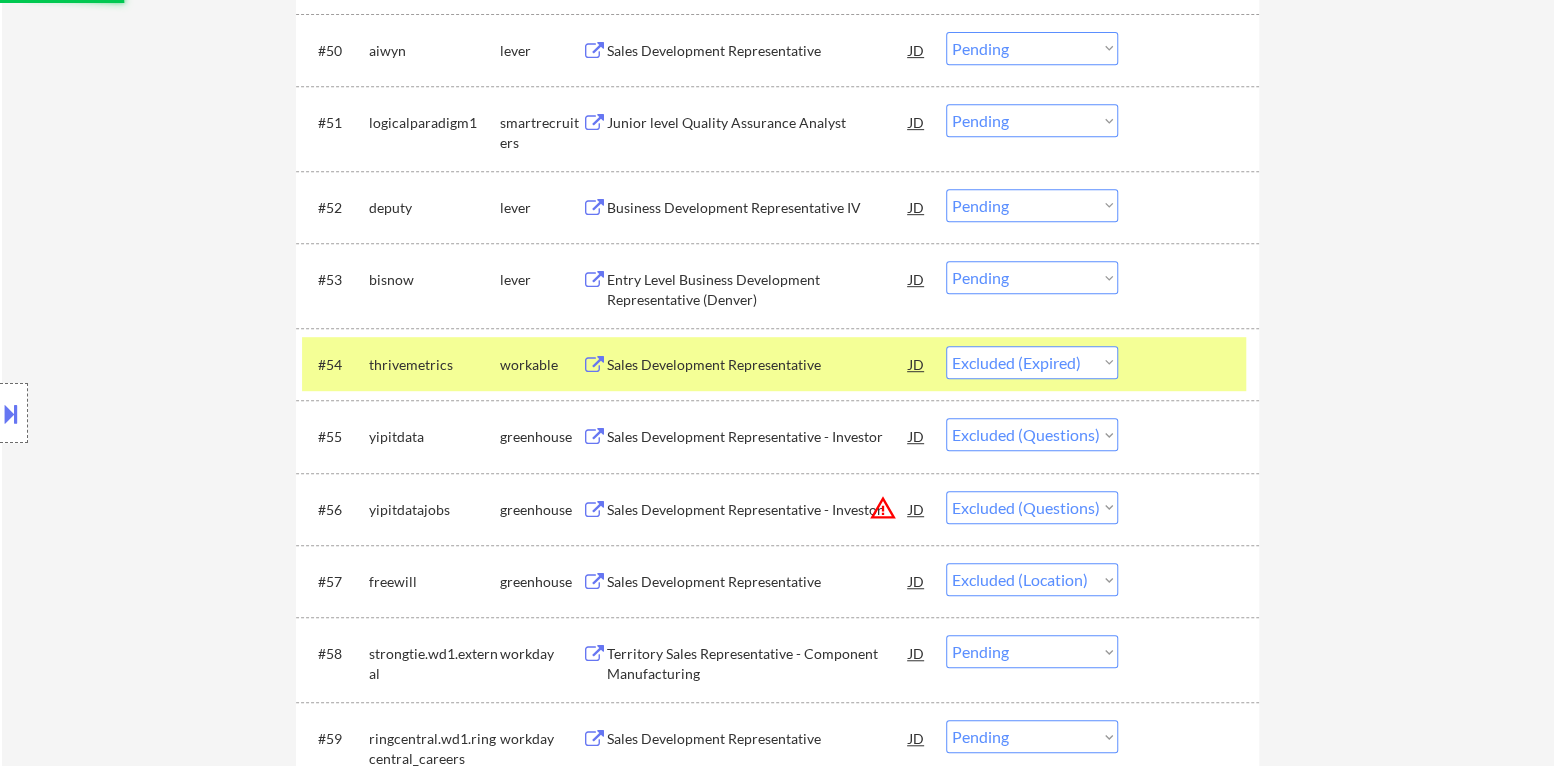 click at bounding box center (1191, 364) 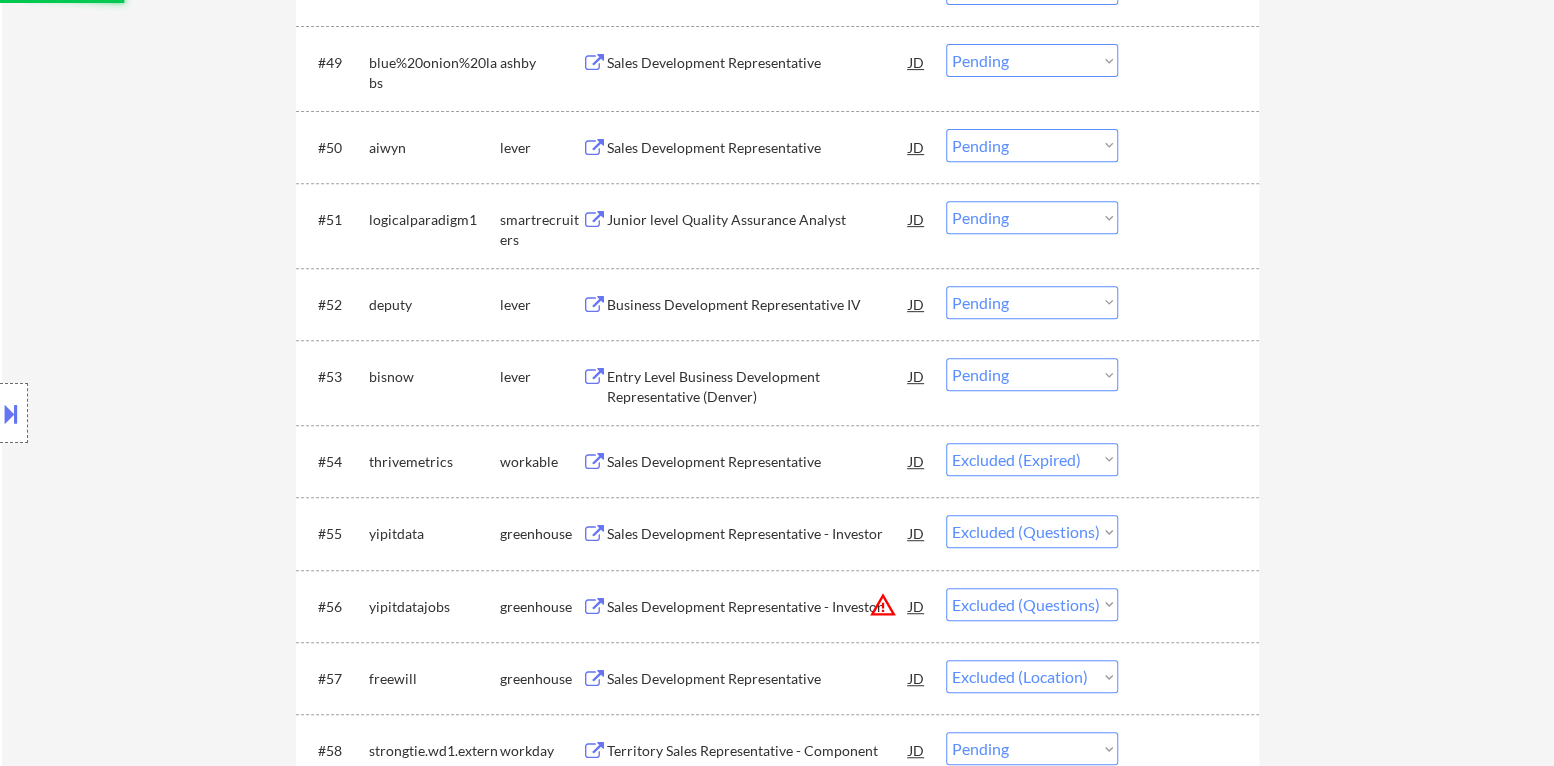 scroll, scrollTop: 4600, scrollLeft: 0, axis: vertical 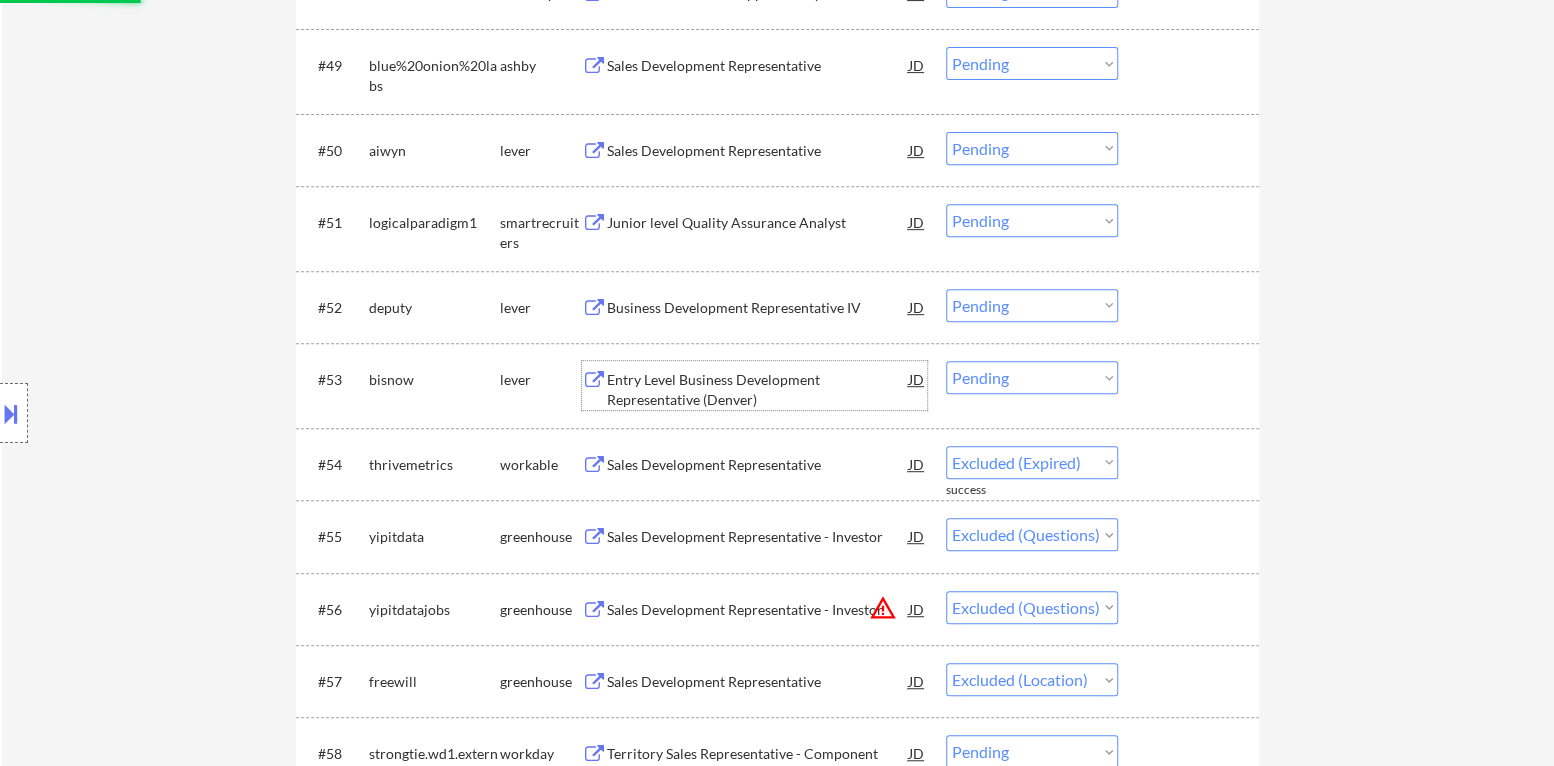 click on "Entry Level Business Development Representative (Denver)" at bounding box center [758, 389] 